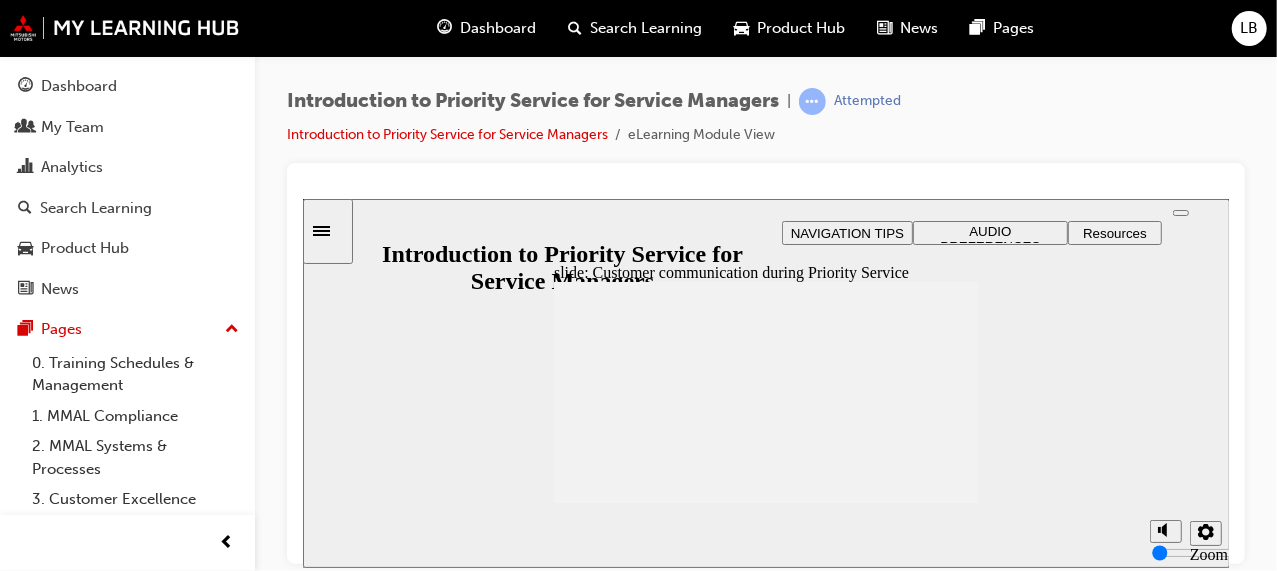 scroll, scrollTop: 0, scrollLeft: 0, axis: both 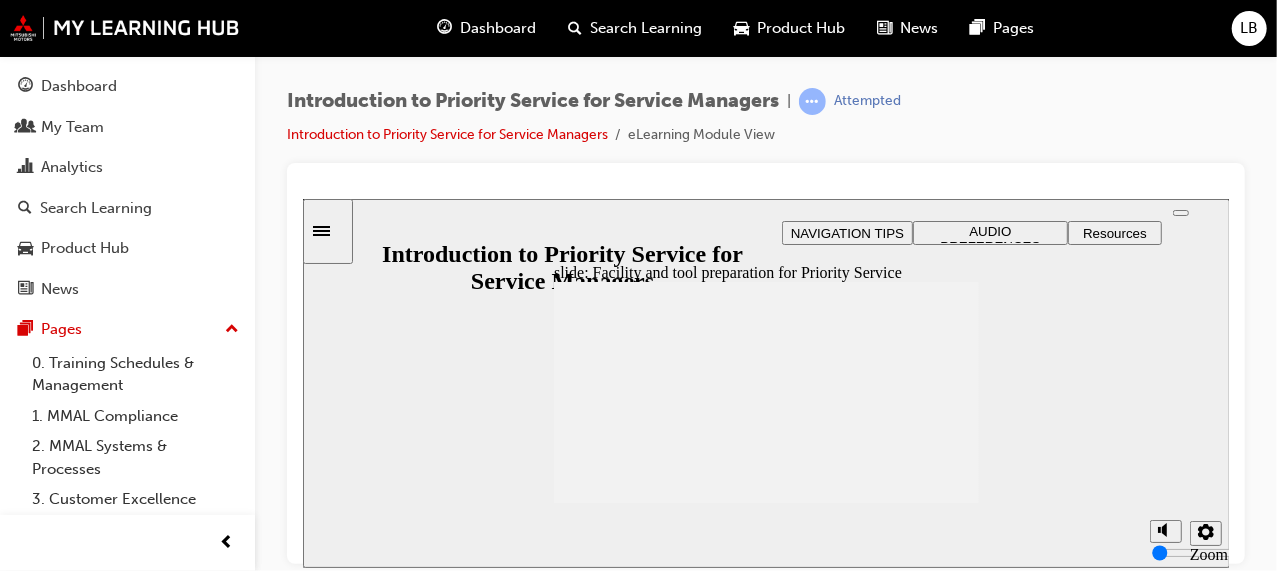 click 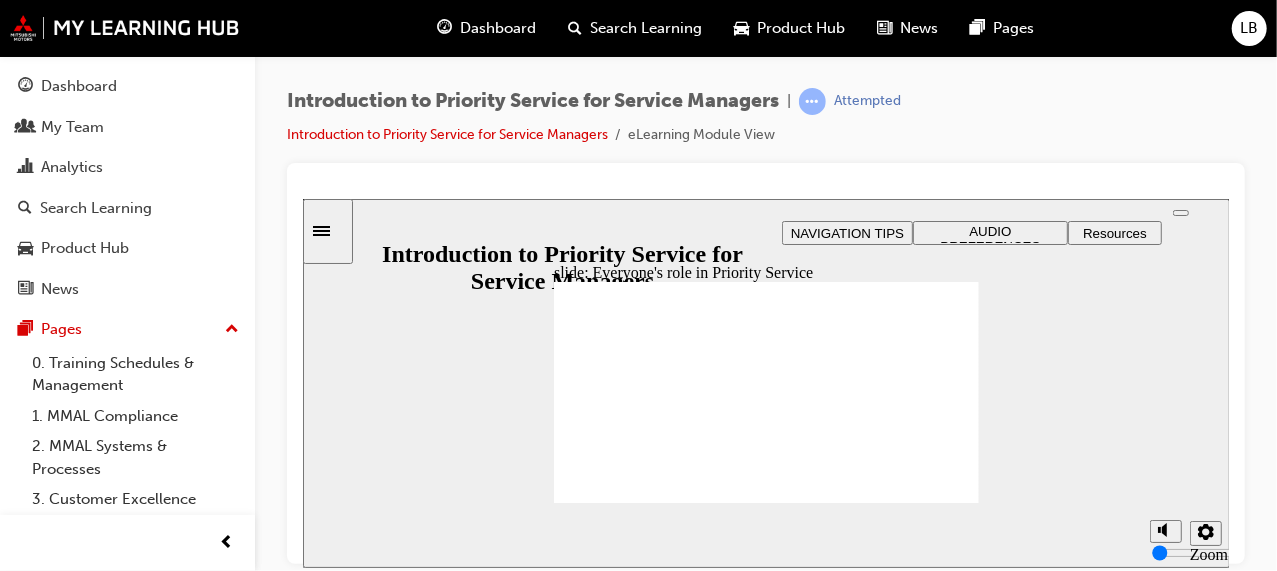 click on "slide: Everyone's role in Priority Service
Rectangle 1 Rectangle 3 Everyone's role  in  Priority Service  To achieve the best outcome for the Dealership and top standard in Customer experience, Priority Service needs support from different staff members.​ Click each  staff member  to learn about their role in delivering Priority Service to the Customers.​ Oval 1 Rectangular Hotspot Rectangular Hotspot Rectangular Hotspot Rectangular Hotspot Rectangular Hotspot Oval 5 Oval 1 Oval 1 lock icon 1 Oval 1 tick icon 1 Oval 3 Oval 1 Oval 1 lock icon 1 Oval 1 tick icon 1 Oval 4 Oval 1 Oval 1 lock icon 1 Oval 1 tick icon 1 Rectangular Hotspot Oval 6 Oval 1 Oval 1 lock icon 1 Oval 1 tick icon 1 Oval 2 Oval 1 Oval 1 lock icon 1 Oval 1 tick icon 1 Oval 1 Oval 1 Oval 1 lock icon 1 Oval 1 tick icon 1 Click  Next  to continue. Round Same Side Corner 1 Round Same Side Corner 2 Back Back Rectangle 1 Oval 1 Back Rectangle 1 Round Same Side Corner 2 Next Next Rectangle 1 Next Rectangle 1 Oval 1 Click each  Click" at bounding box center [765, 382] 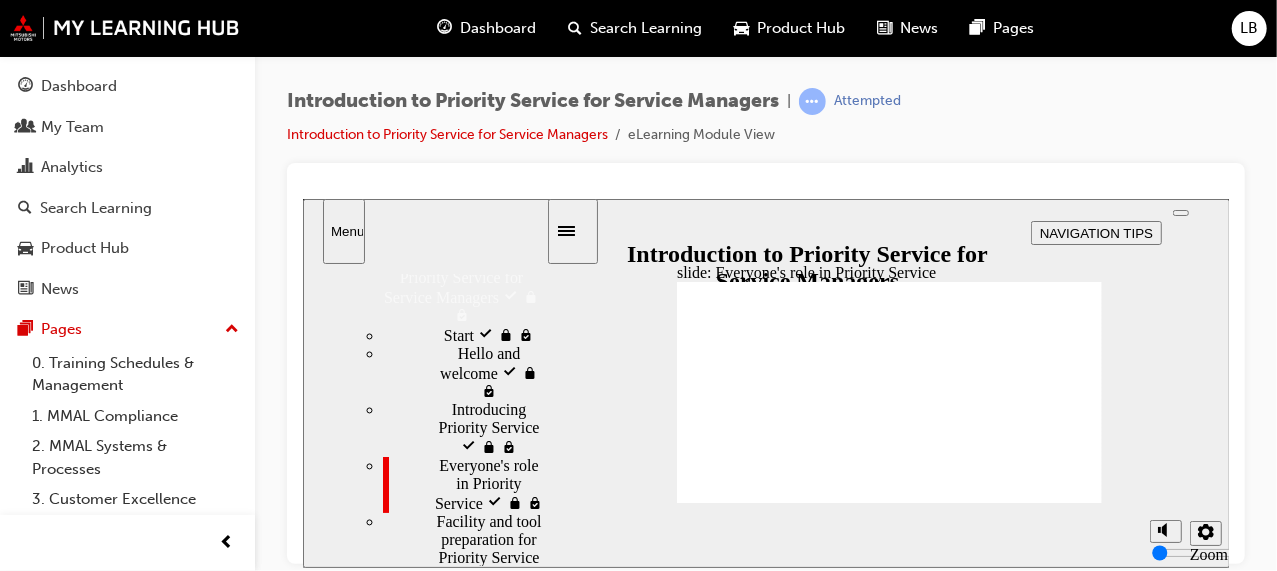 scroll, scrollTop: 0, scrollLeft: 0, axis: both 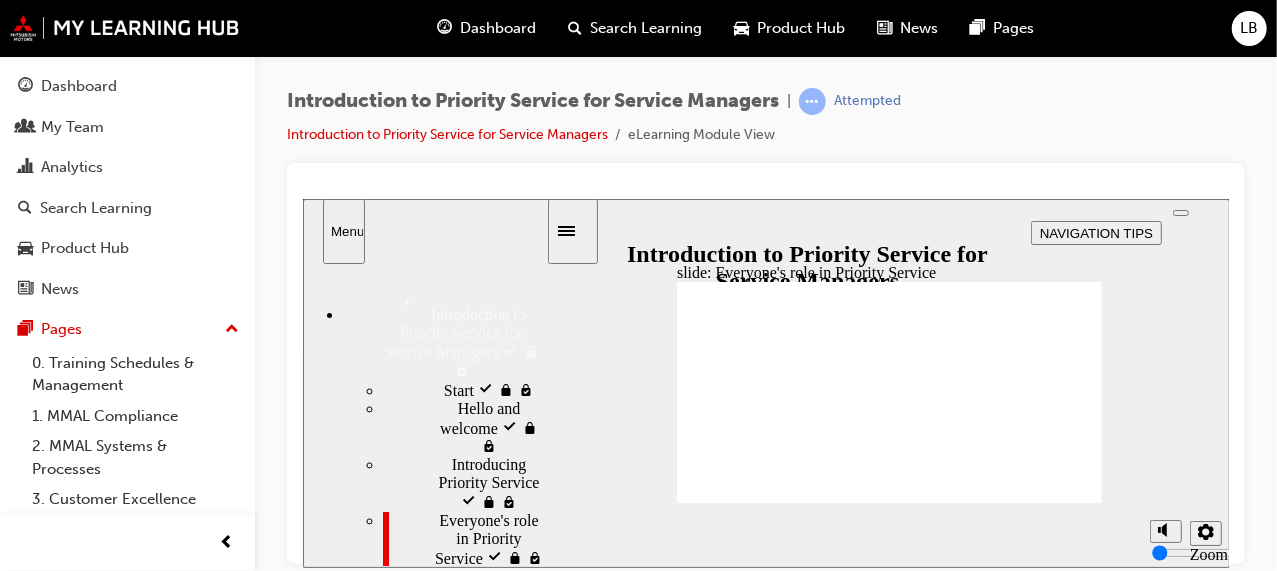 click 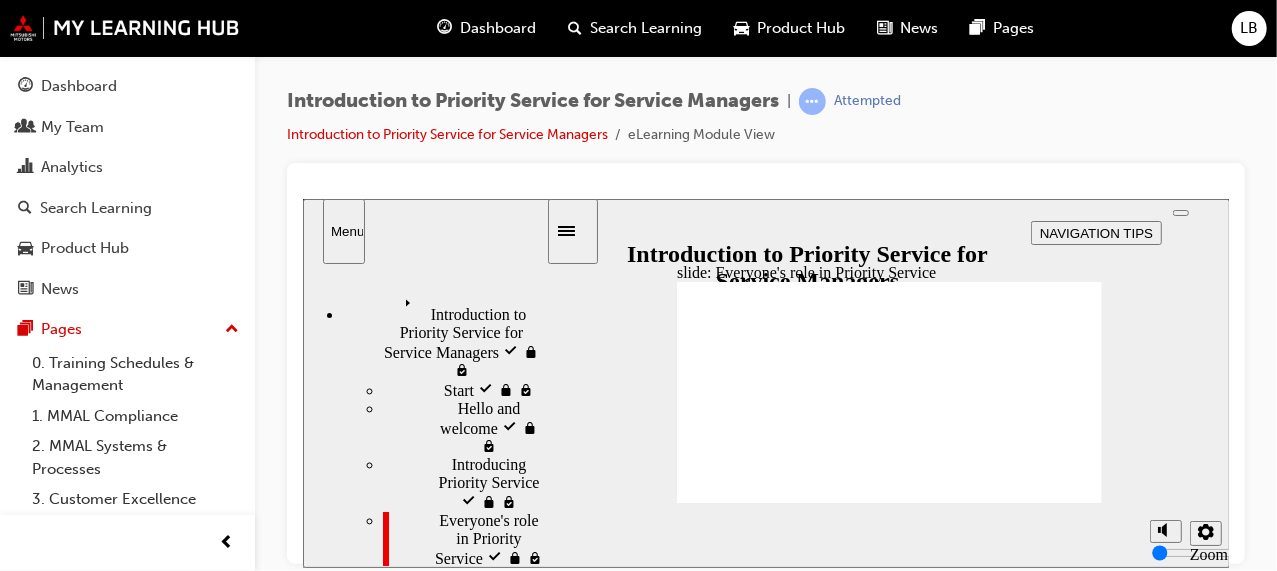 click 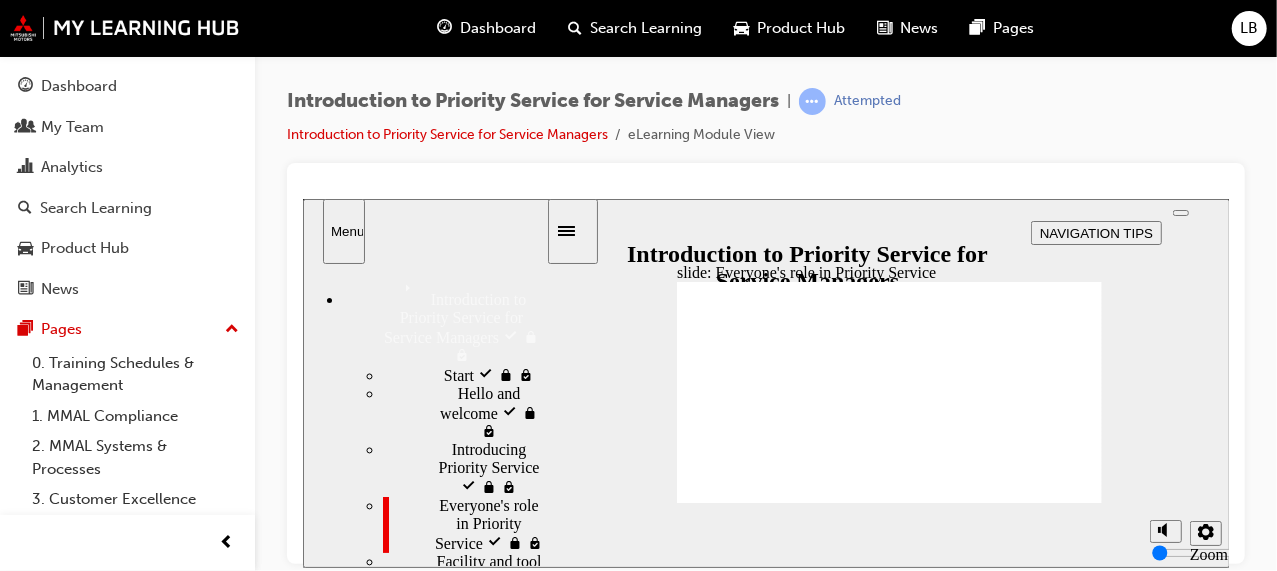 scroll, scrollTop: 0, scrollLeft: 0, axis: both 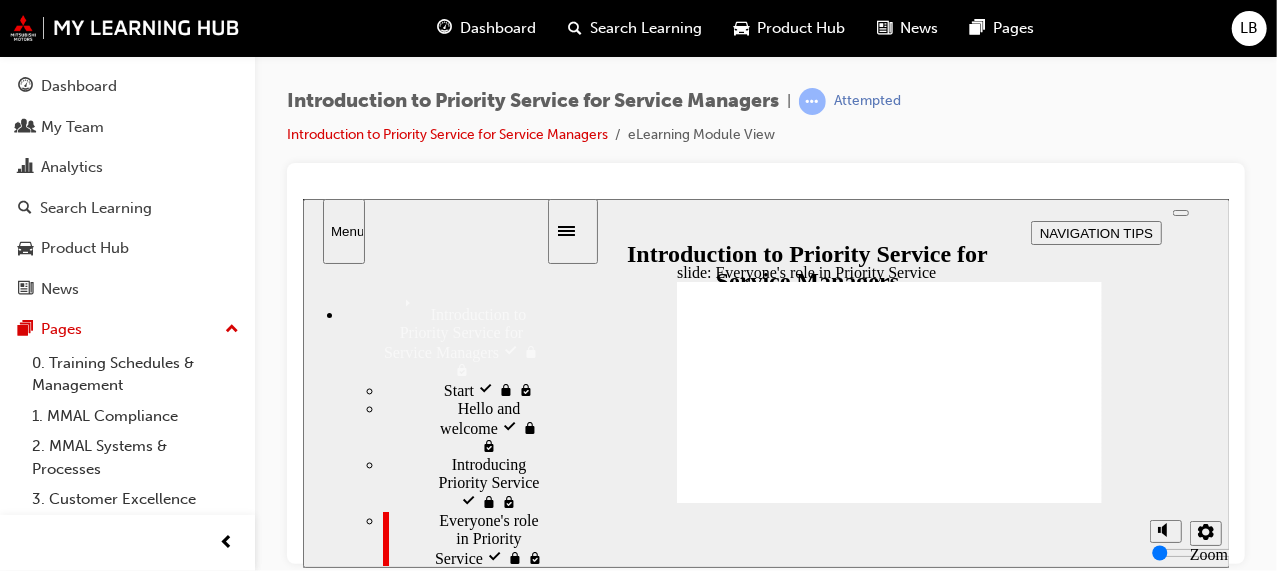 click at bounding box center (1180, 212) 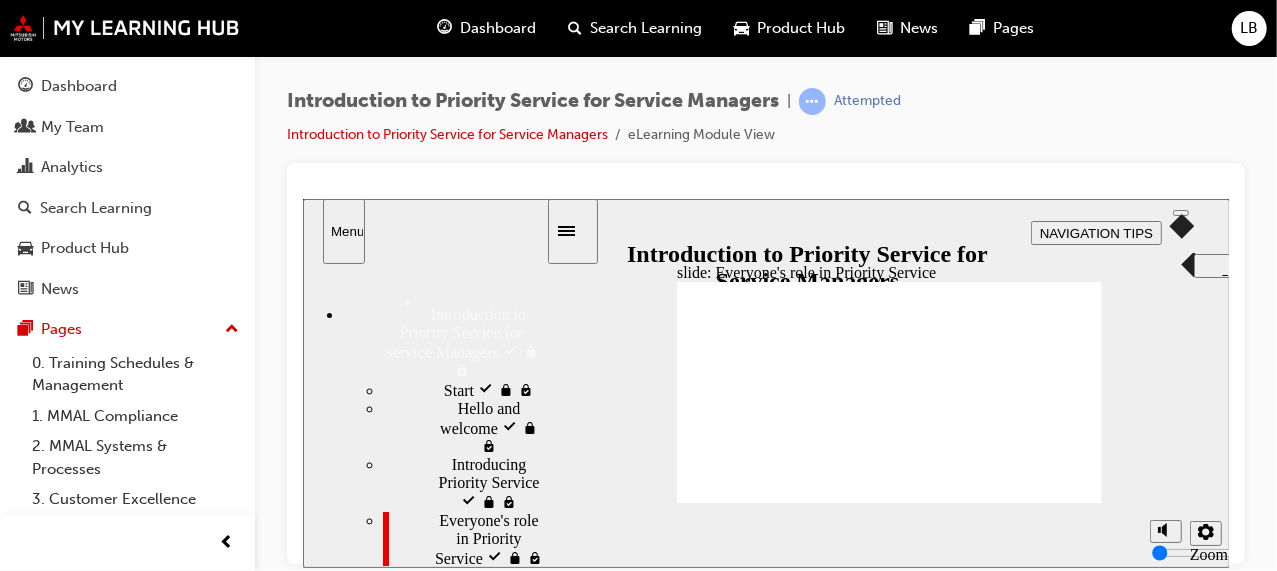 click on "Introduction to Priority Service for Service Managers | Attempted Introduction to Priority Service for Service Managers eLearning Module View" at bounding box center [766, 125] 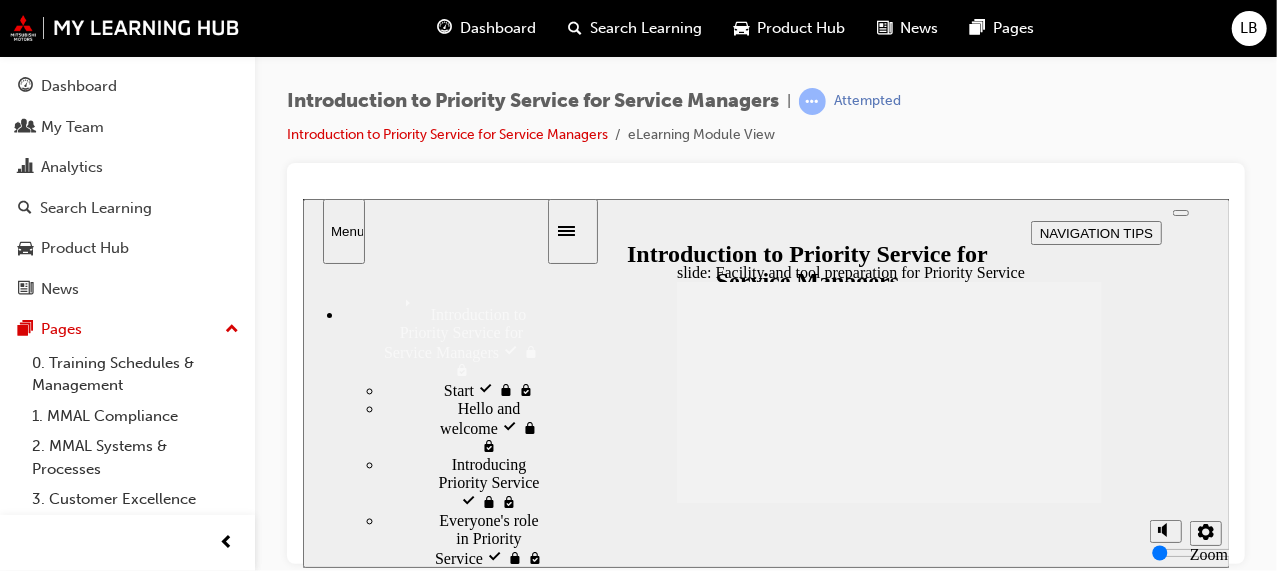 click on "Start visited" at bounding box center (481, 388) 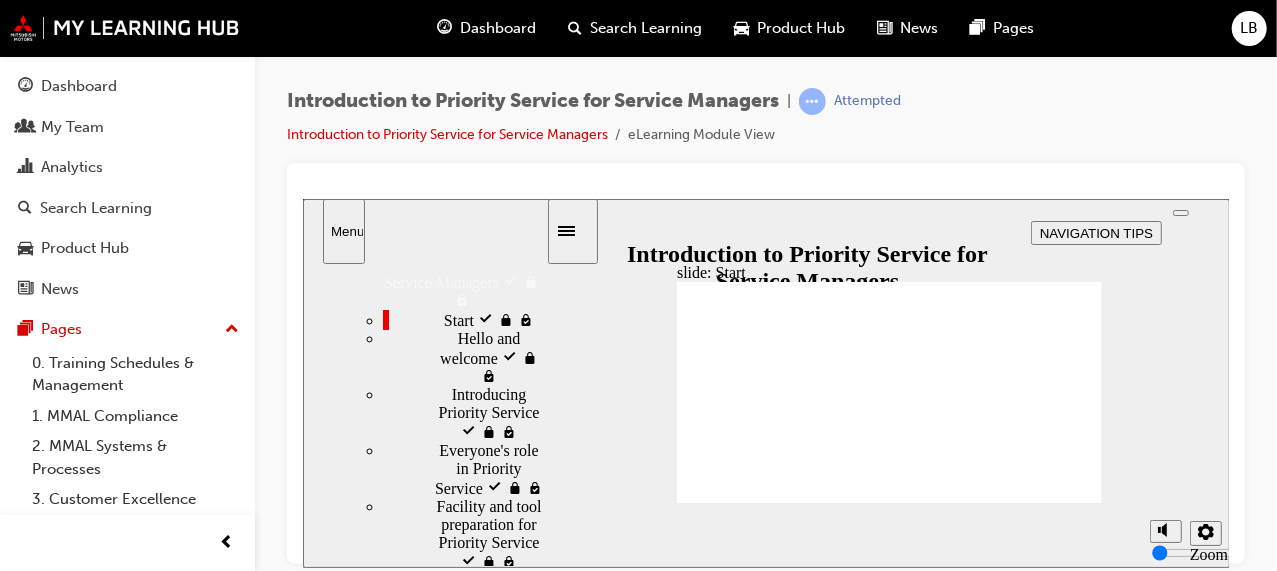 scroll, scrollTop: 0, scrollLeft: 0, axis: both 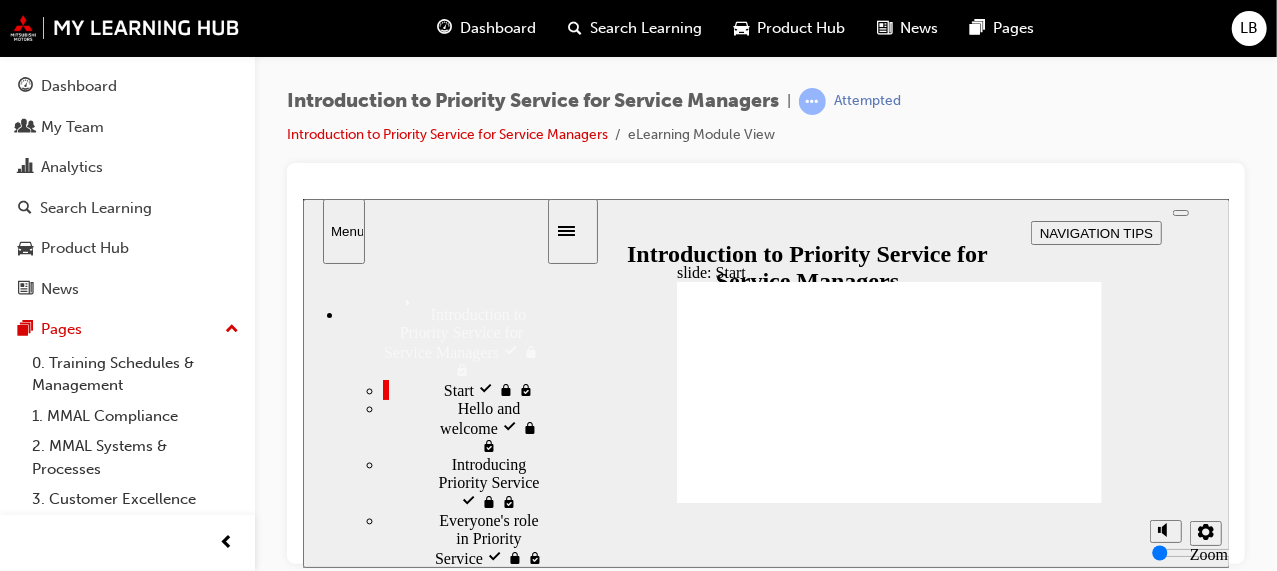 click on "Start visited" at bounding box center [481, 388] 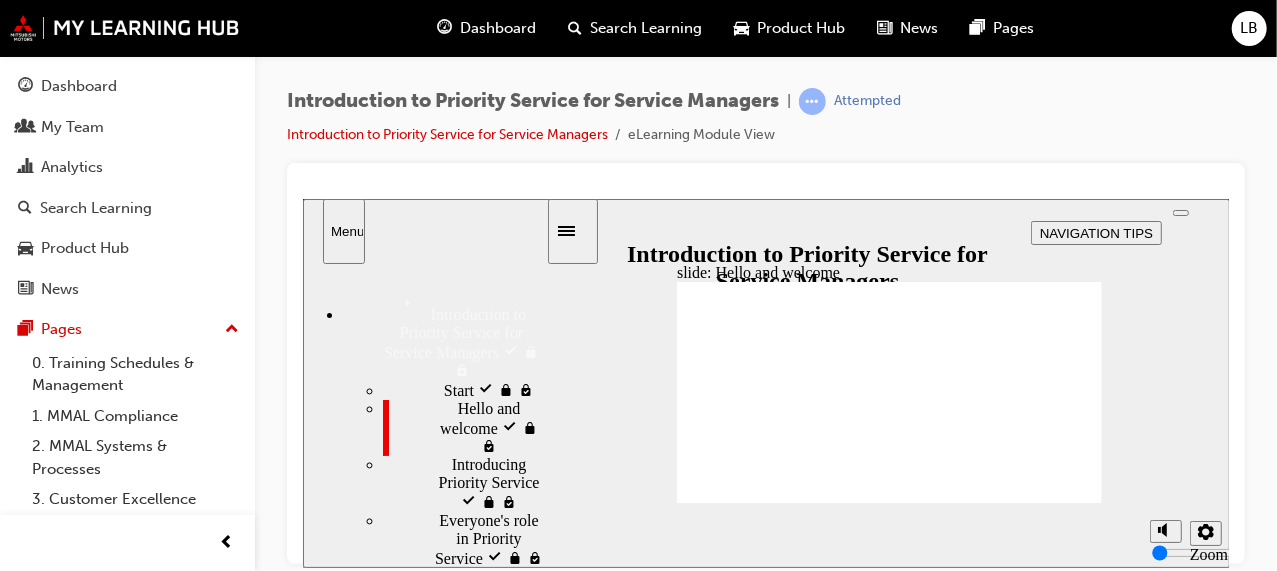 click 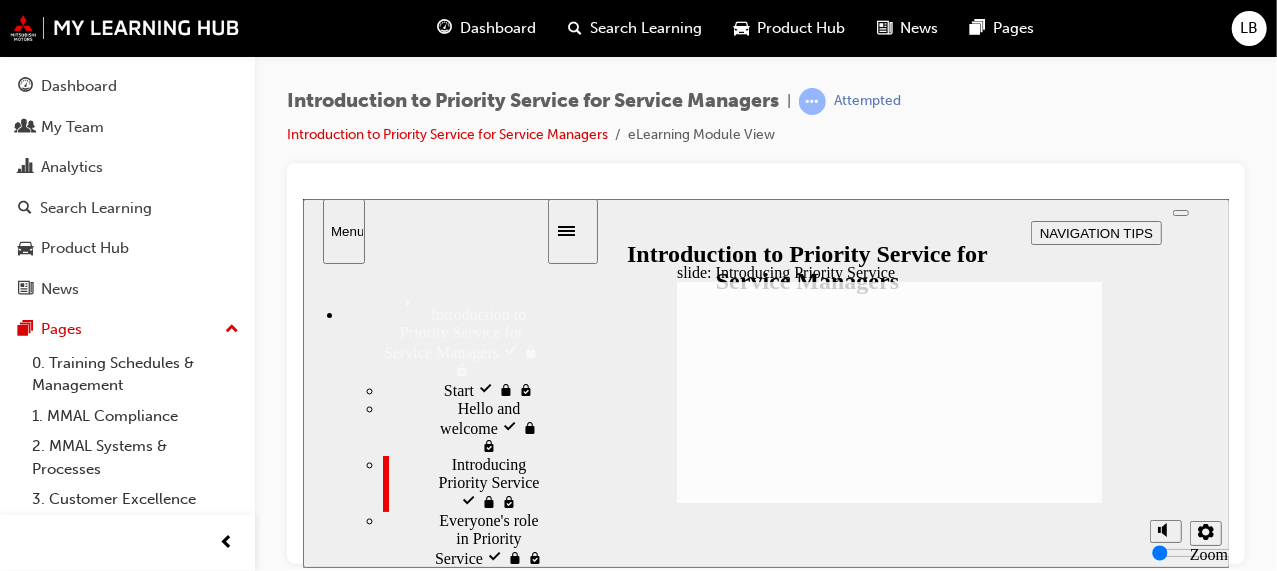 click on "Start visited
Start" at bounding box center (463, 389) 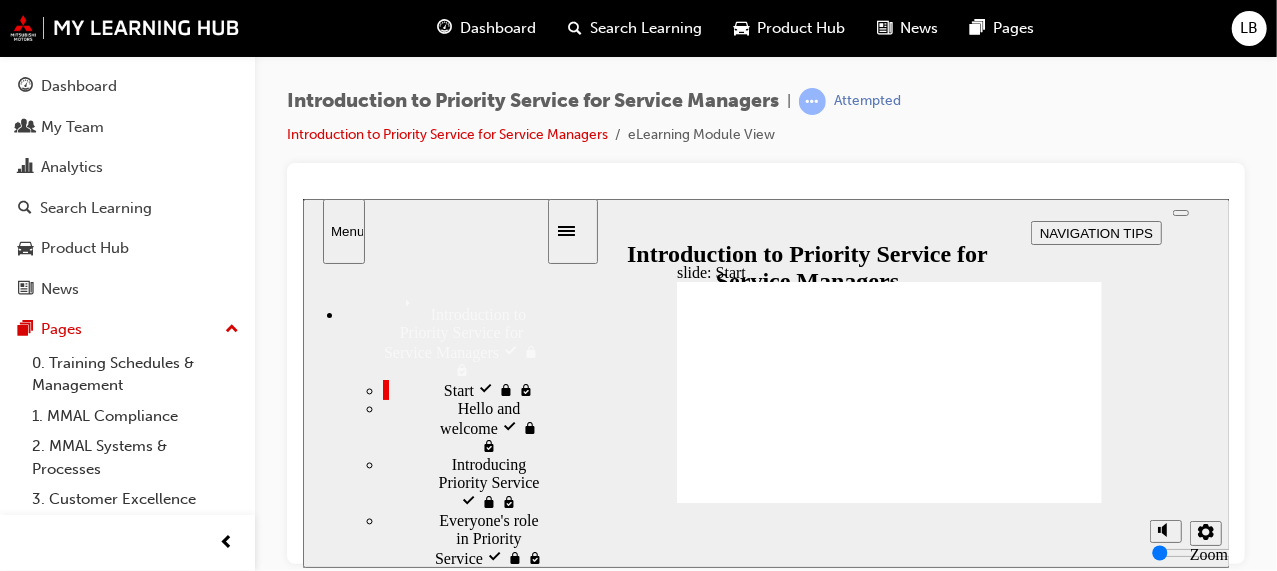 click on "Hello and welcome visited" at bounding box center (501, 426) 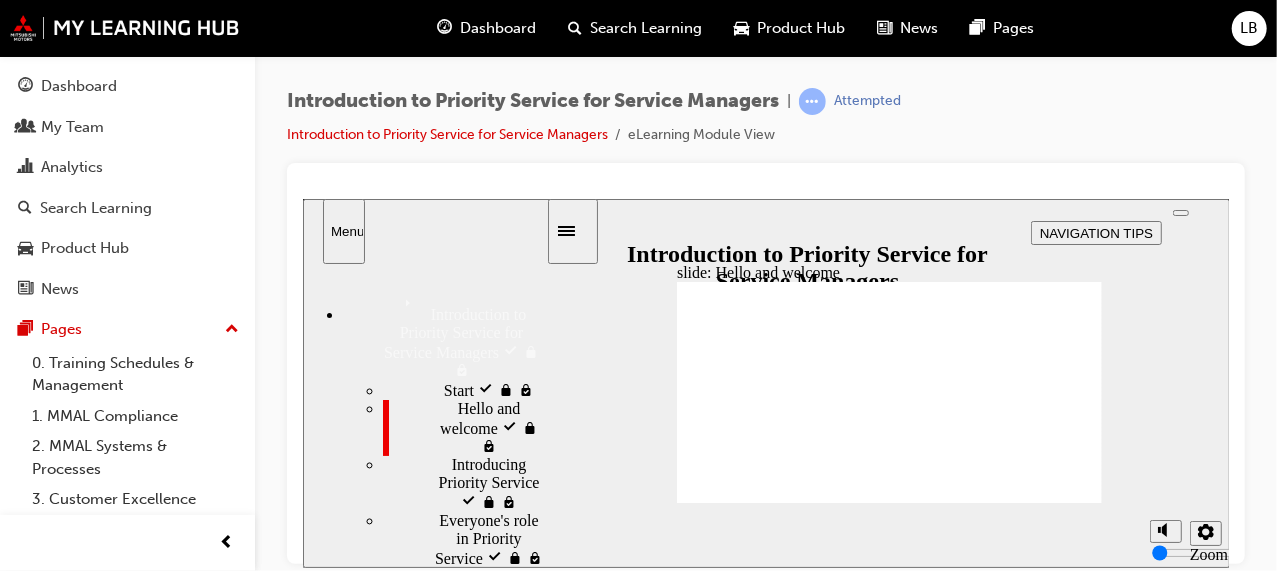 click on "Start visited
Start" at bounding box center (463, 389) 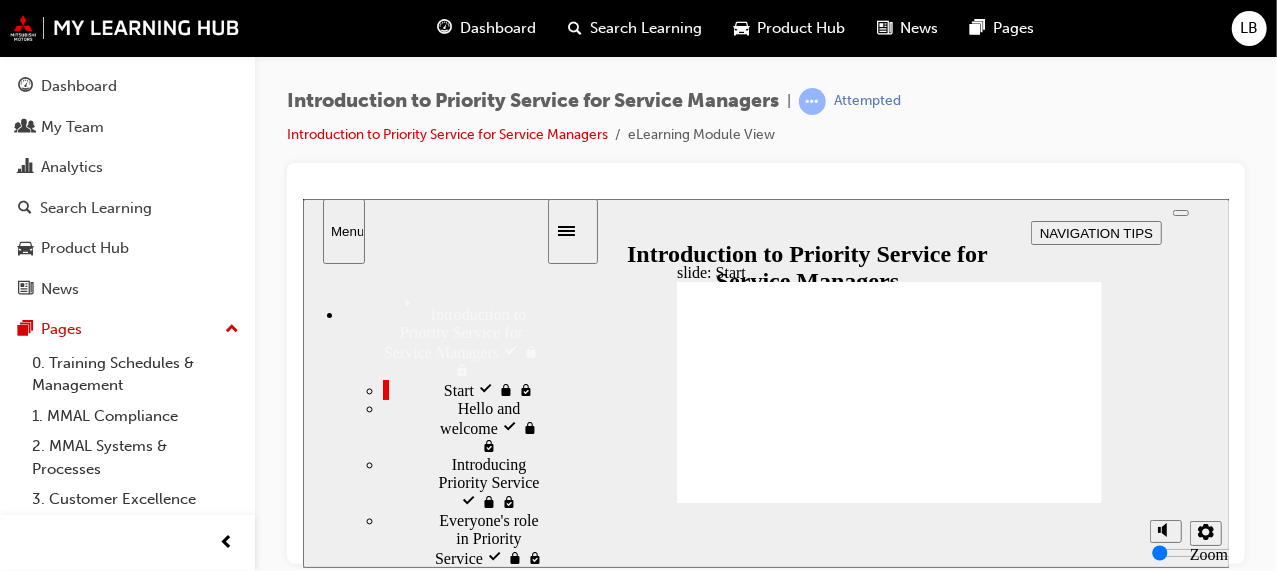 click 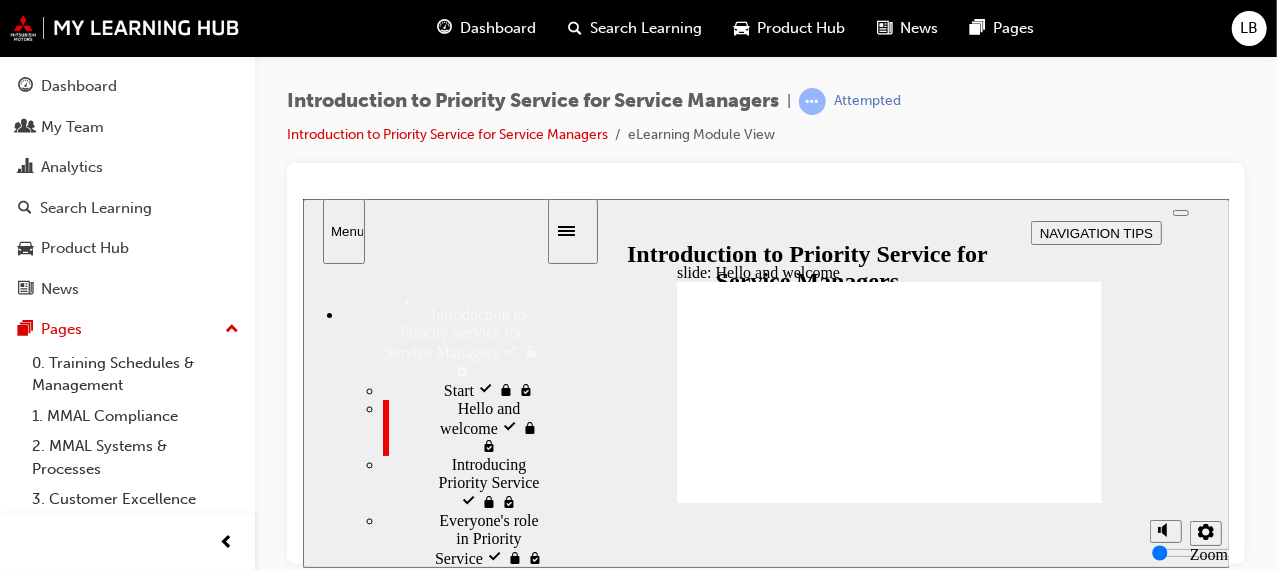 click on "Start visited
Start" at bounding box center (463, 389) 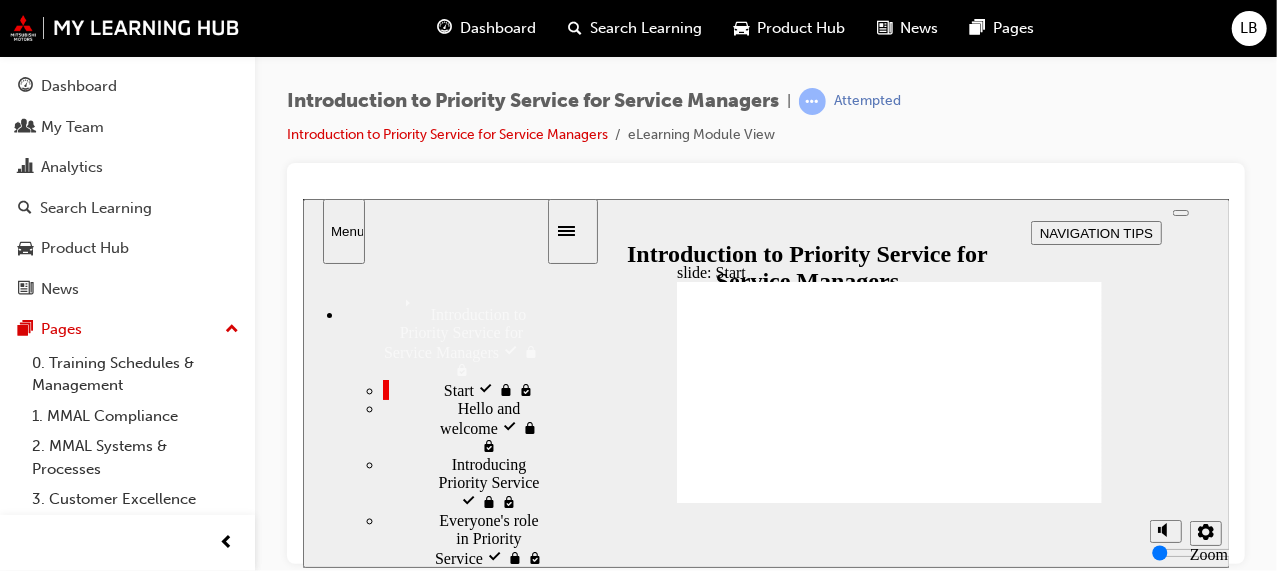 click 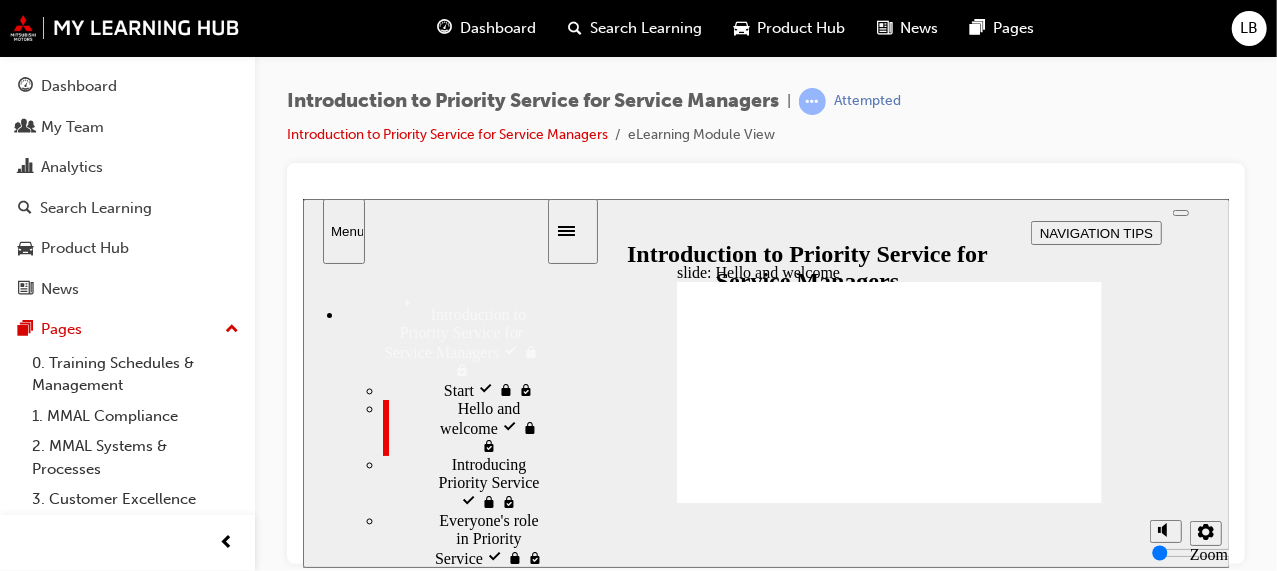 click 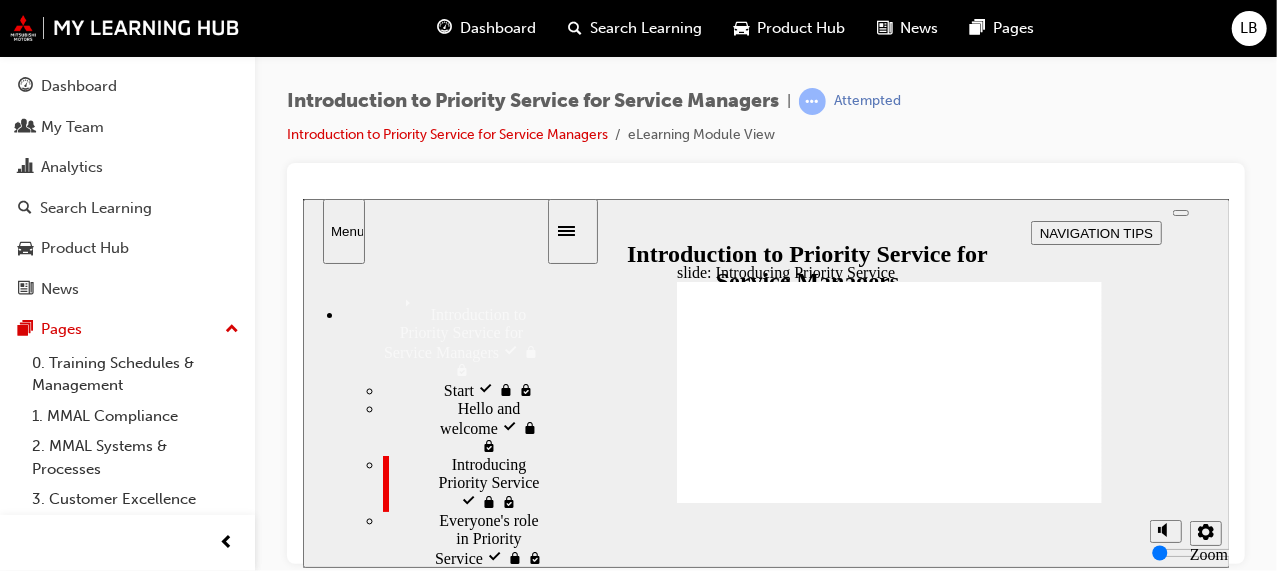 click 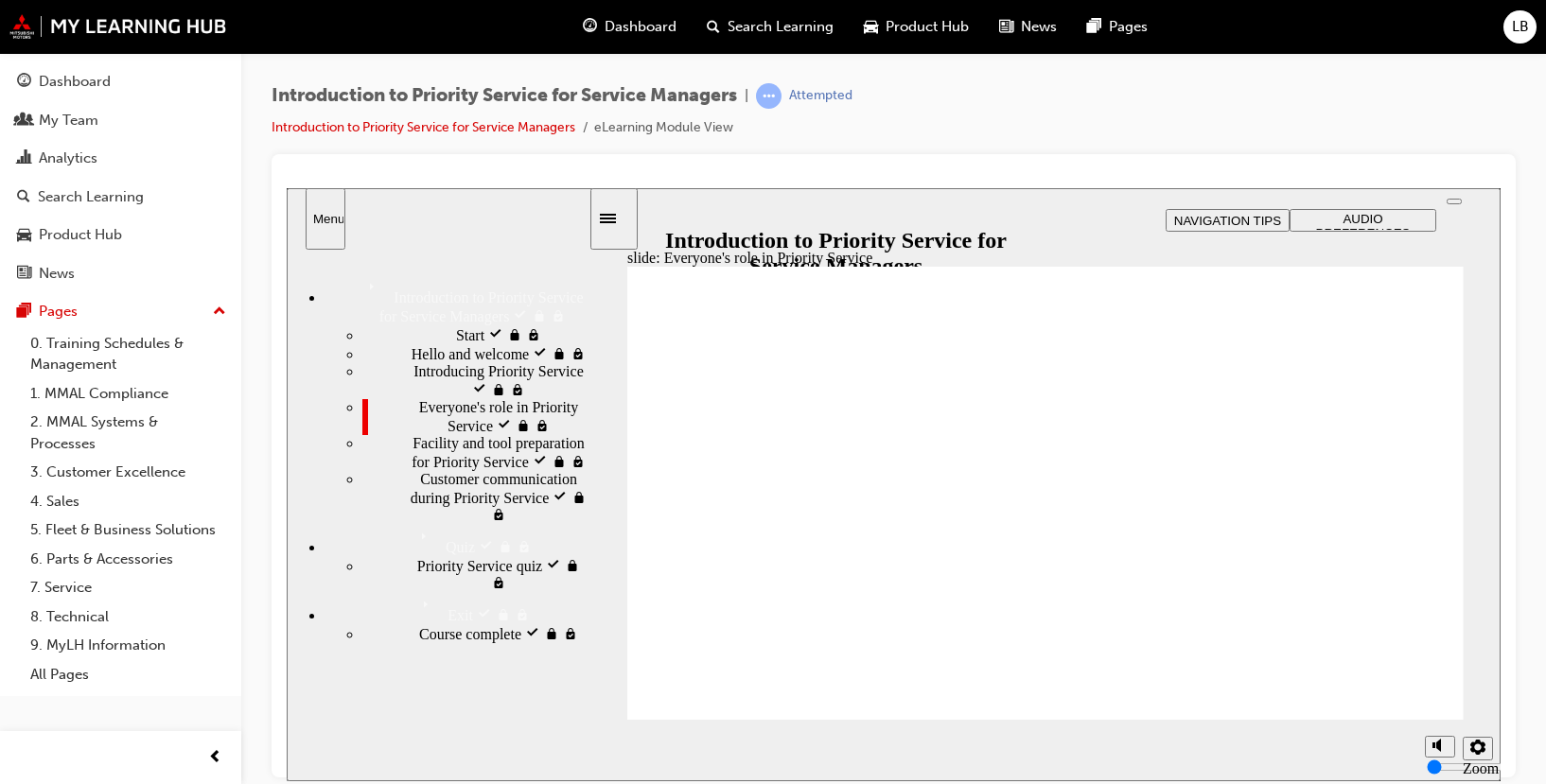 click on "Introduction to Priority Service for Service Managers | Attempted Introduction to Priority Service for Service Managers eLearning Module View" at bounding box center (893, 118) 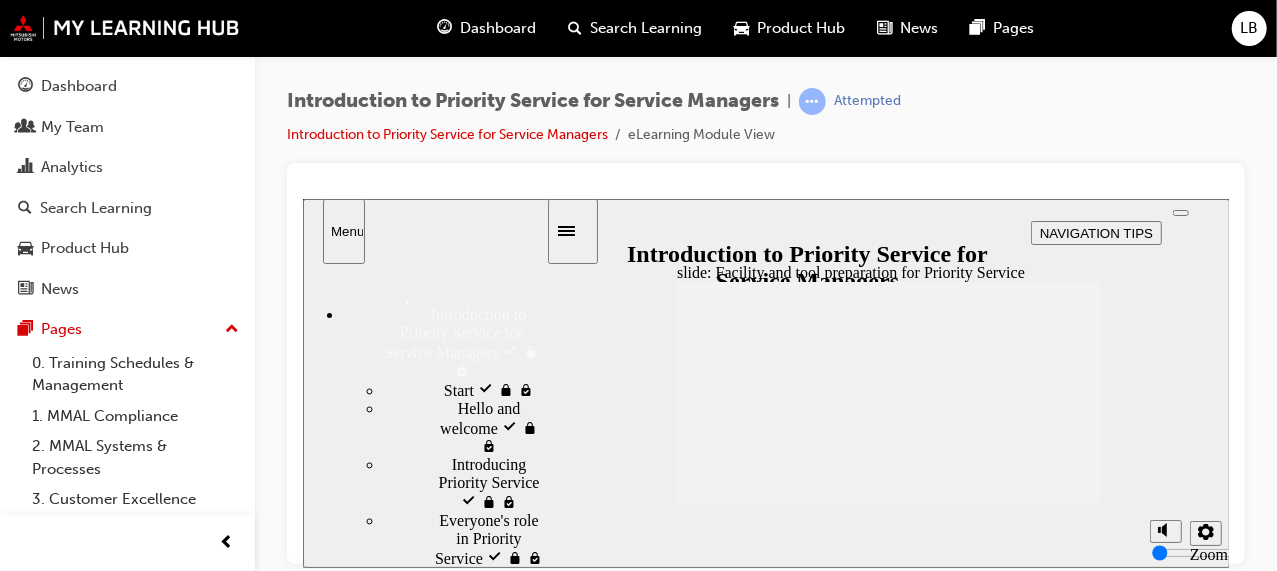 click at bounding box center (888, 1116) 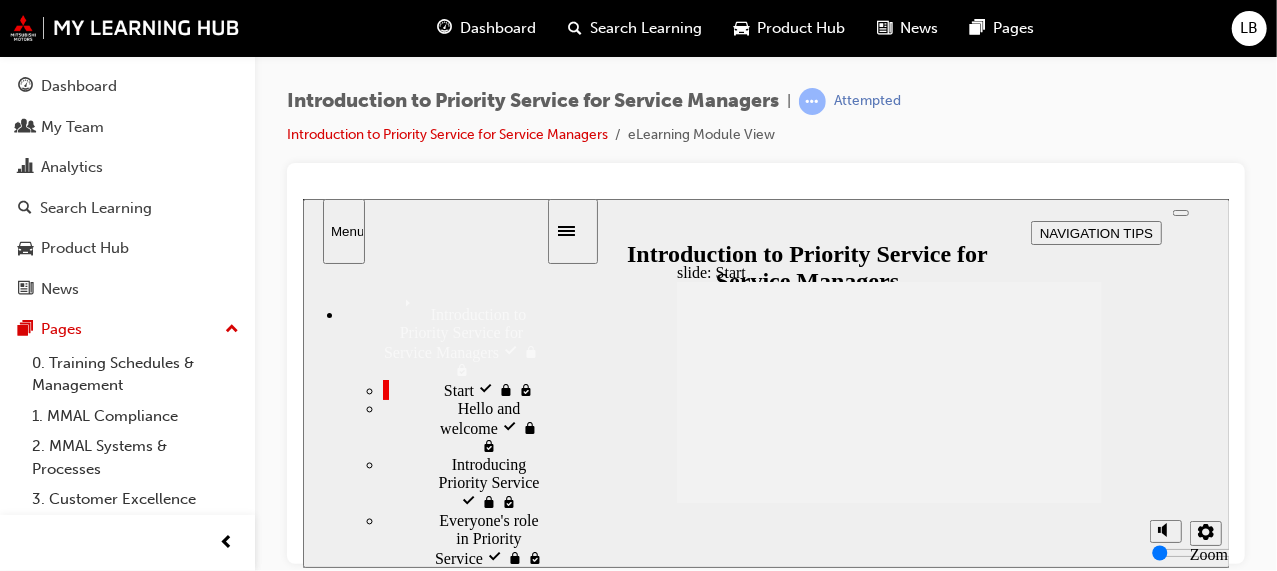click on "Hello and welcome visited
Hello and welcome" at bounding box center (463, 427) 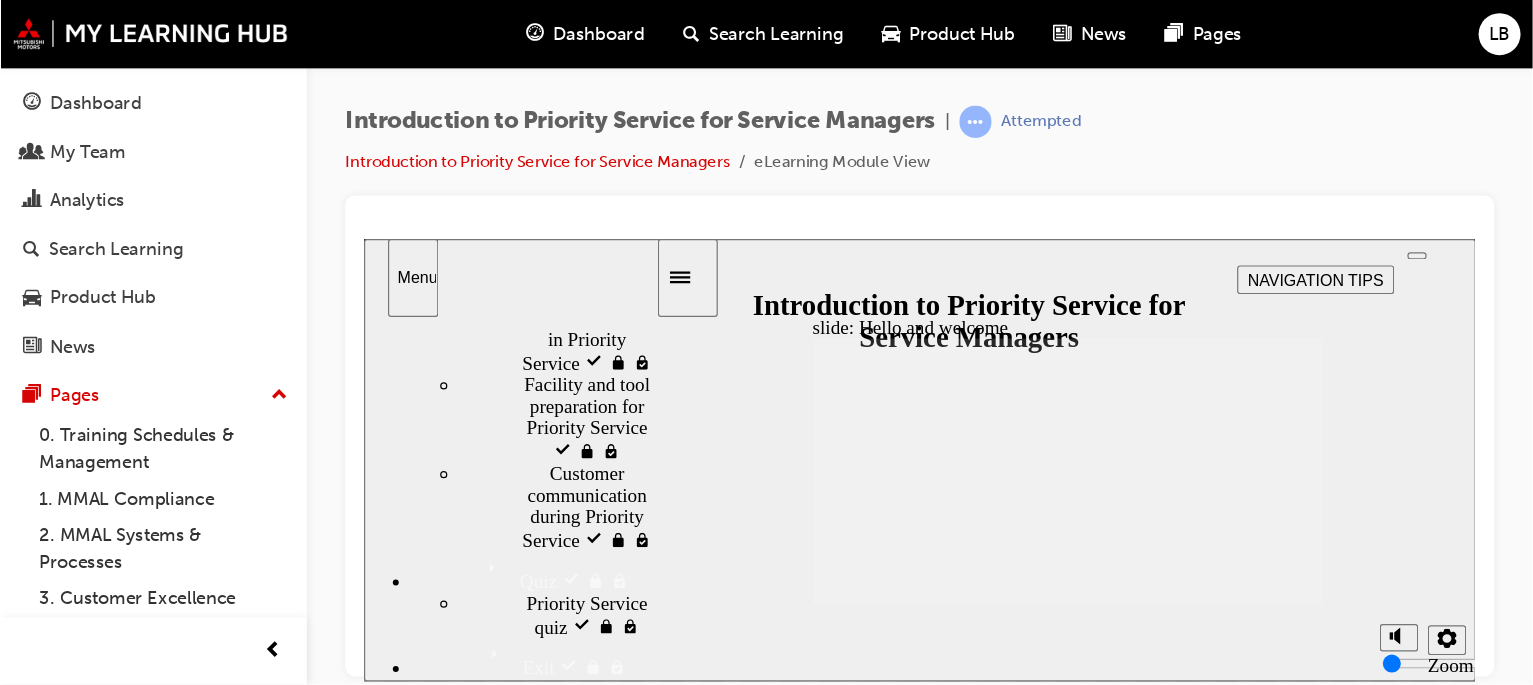 scroll, scrollTop: 280, scrollLeft: 0, axis: vertical 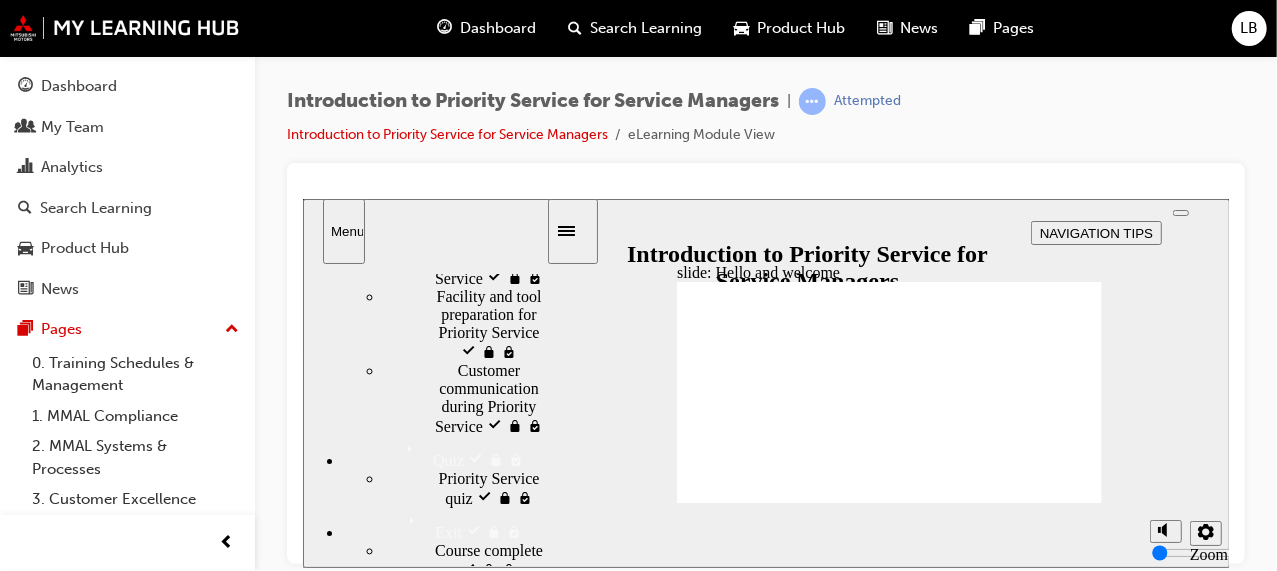 click on "Facility and tool preparation for Priority Service visited" at bounding box center [490, 323] 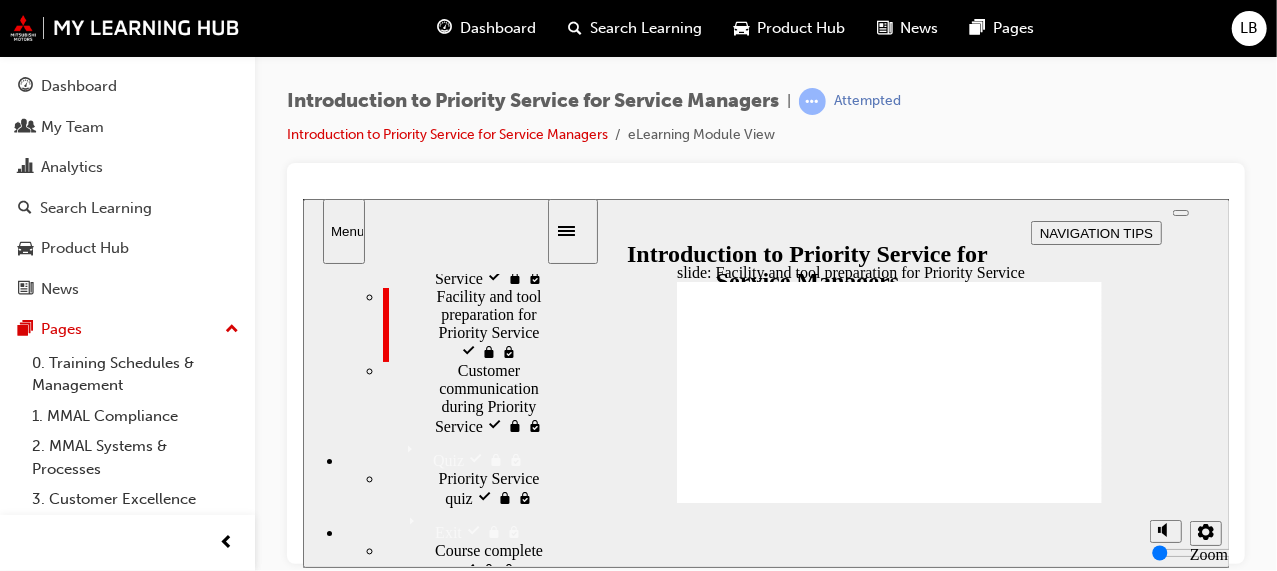 click on "Customer communication during Priority Service visited" at bounding box center [507, 397] 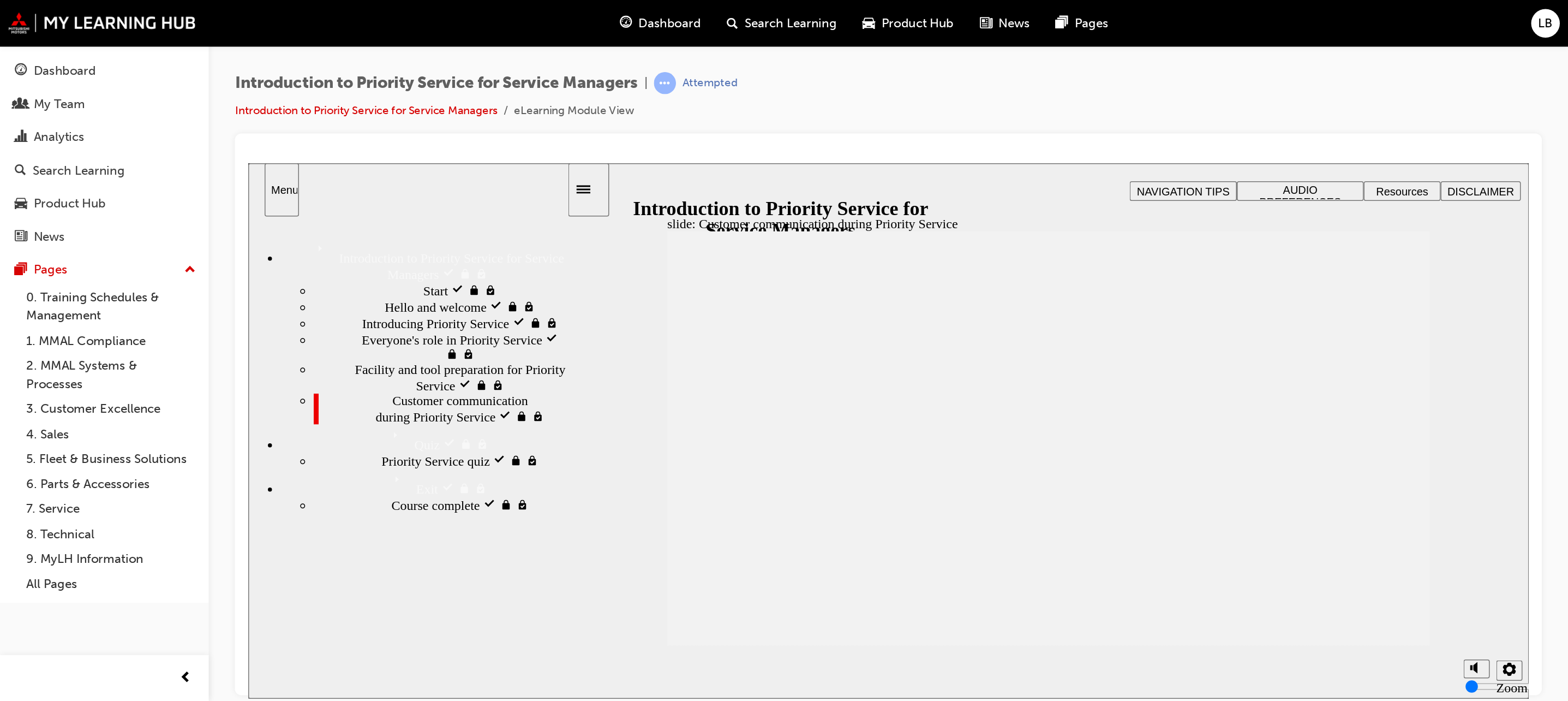 scroll, scrollTop: 0, scrollLeft: 0, axis: both 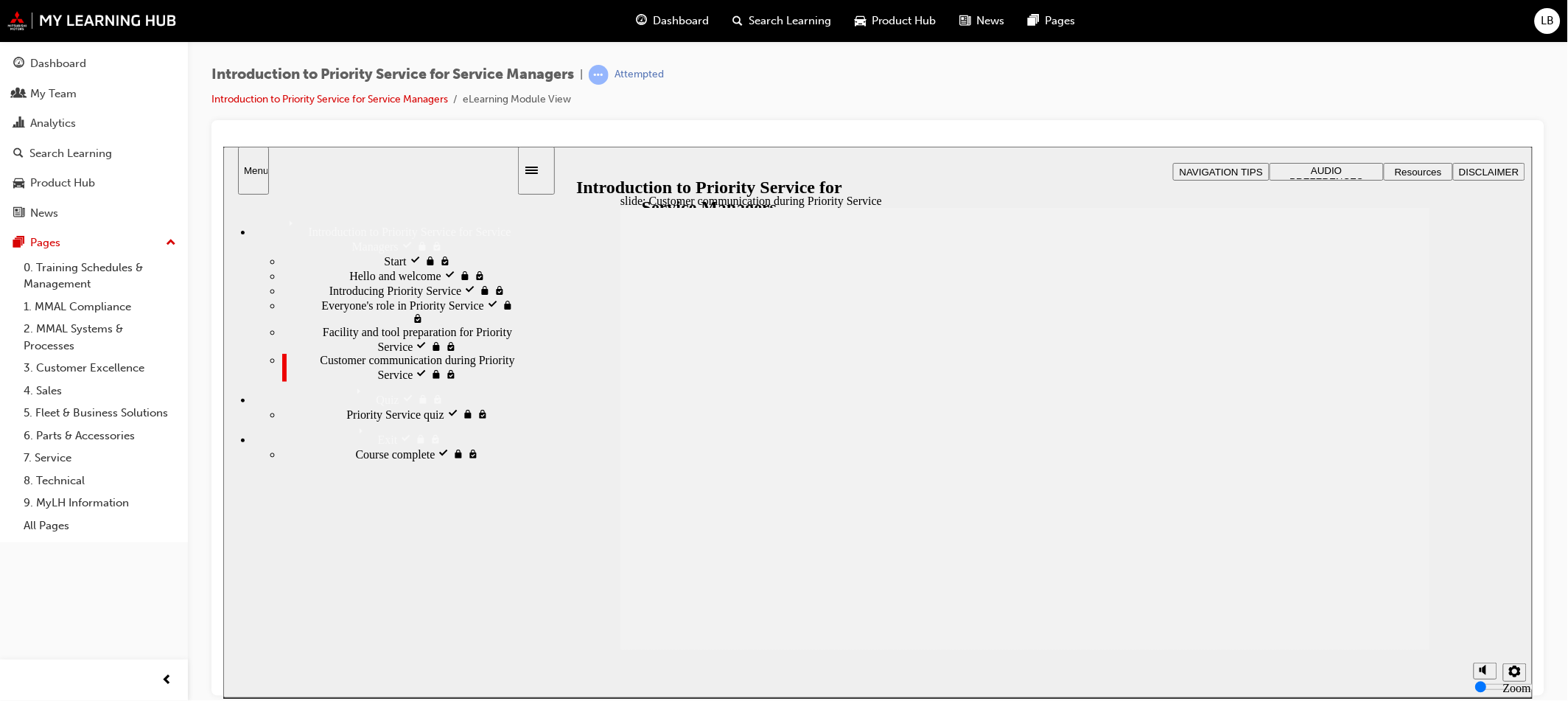 click on "Introduction to Priority Service for Service Managers | Attempted Introduction to Priority Service for Service Managers eLearning Module View" at bounding box center [878, 92] 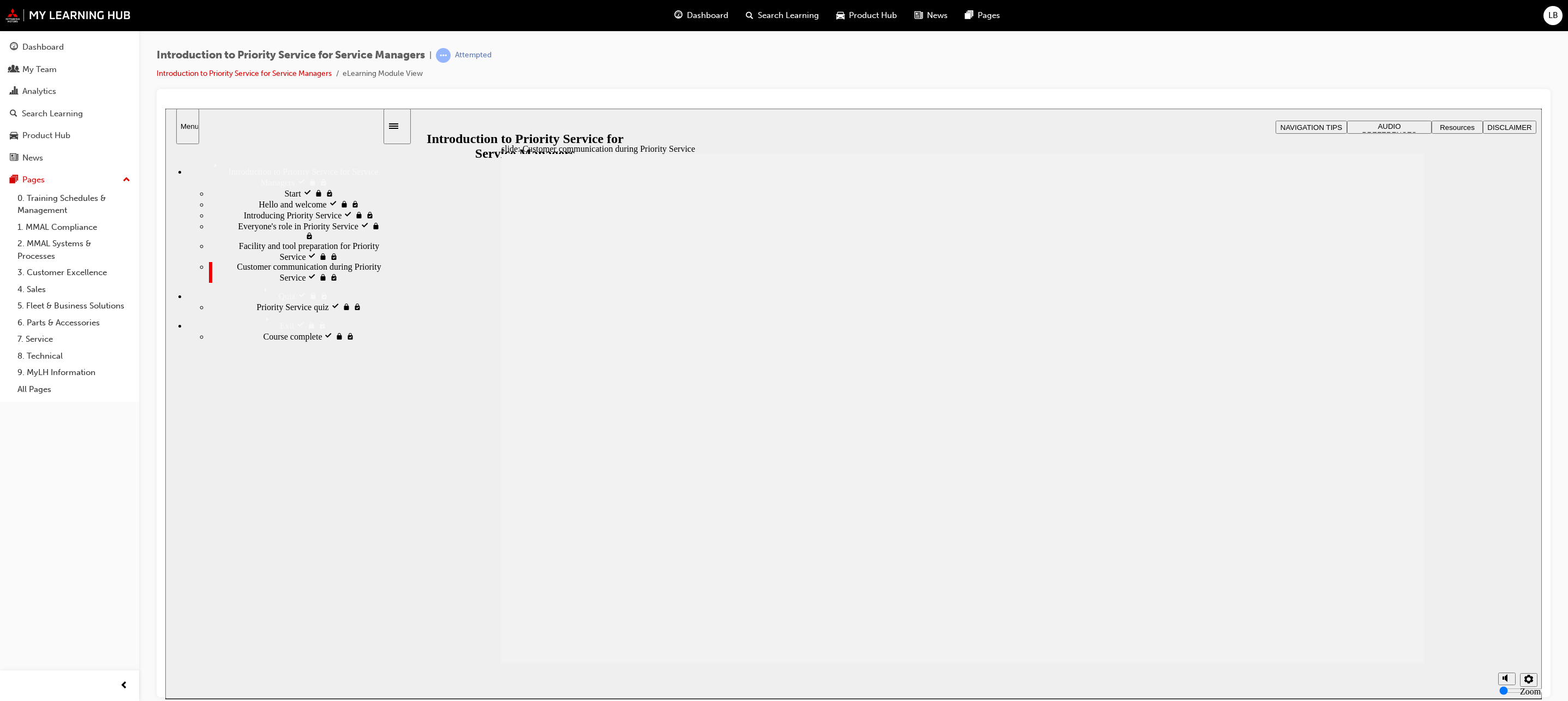 click 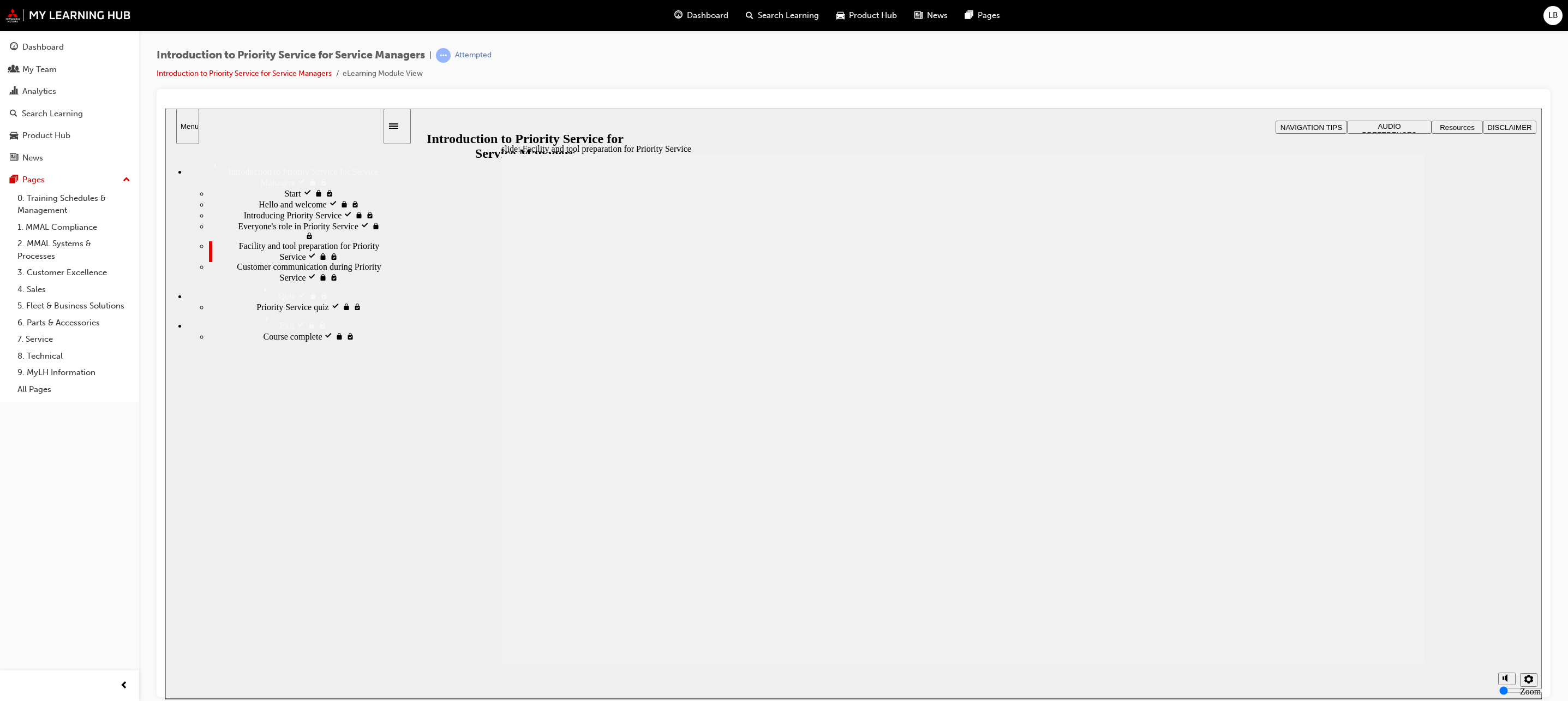 click 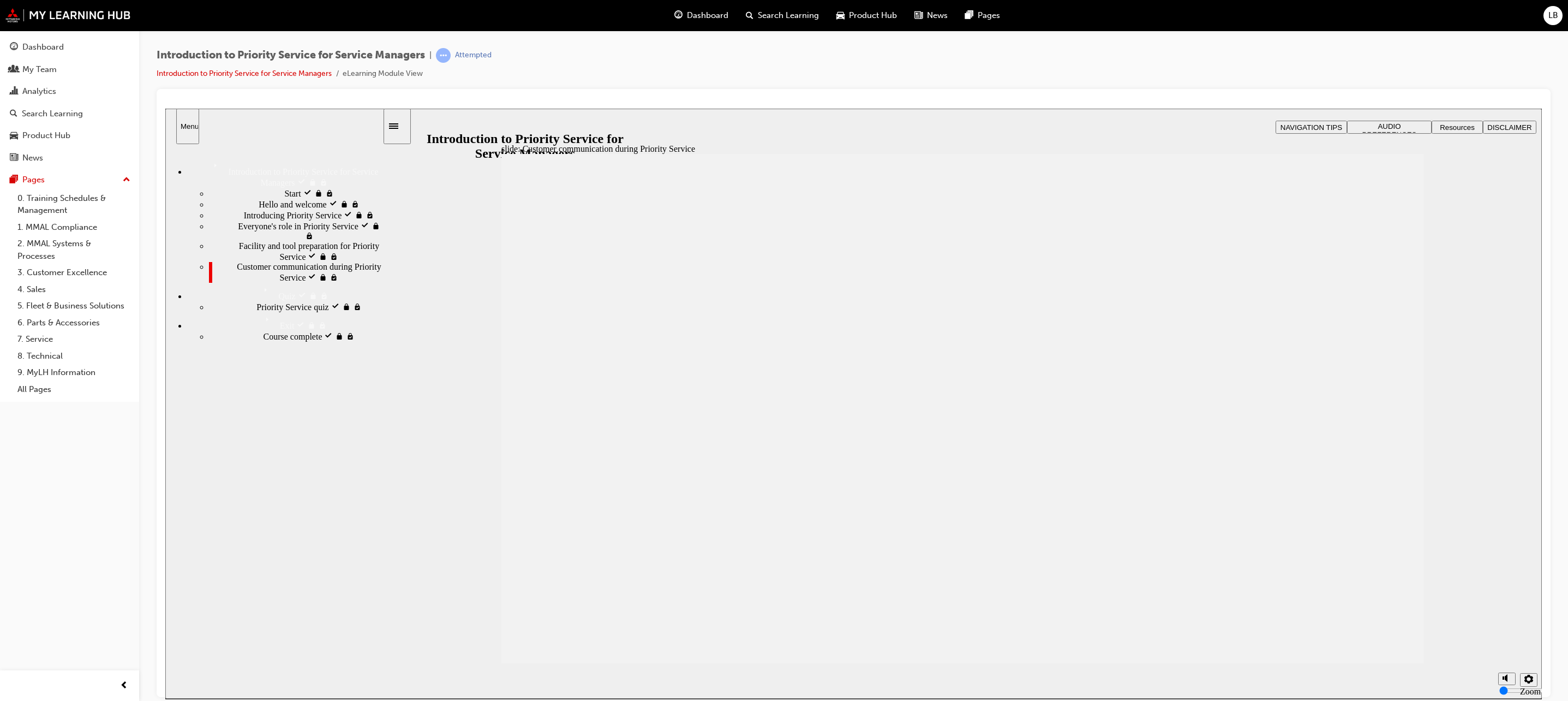 click 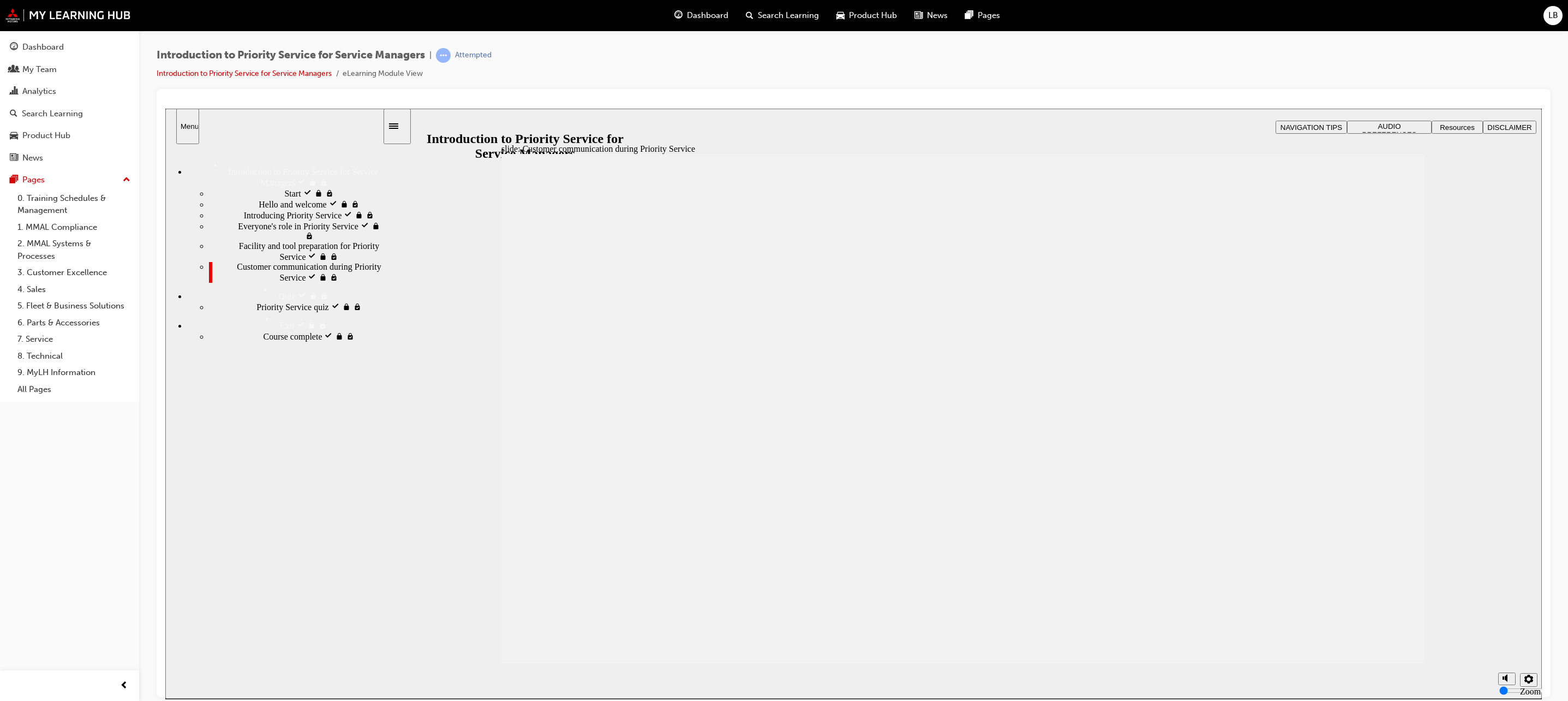 click 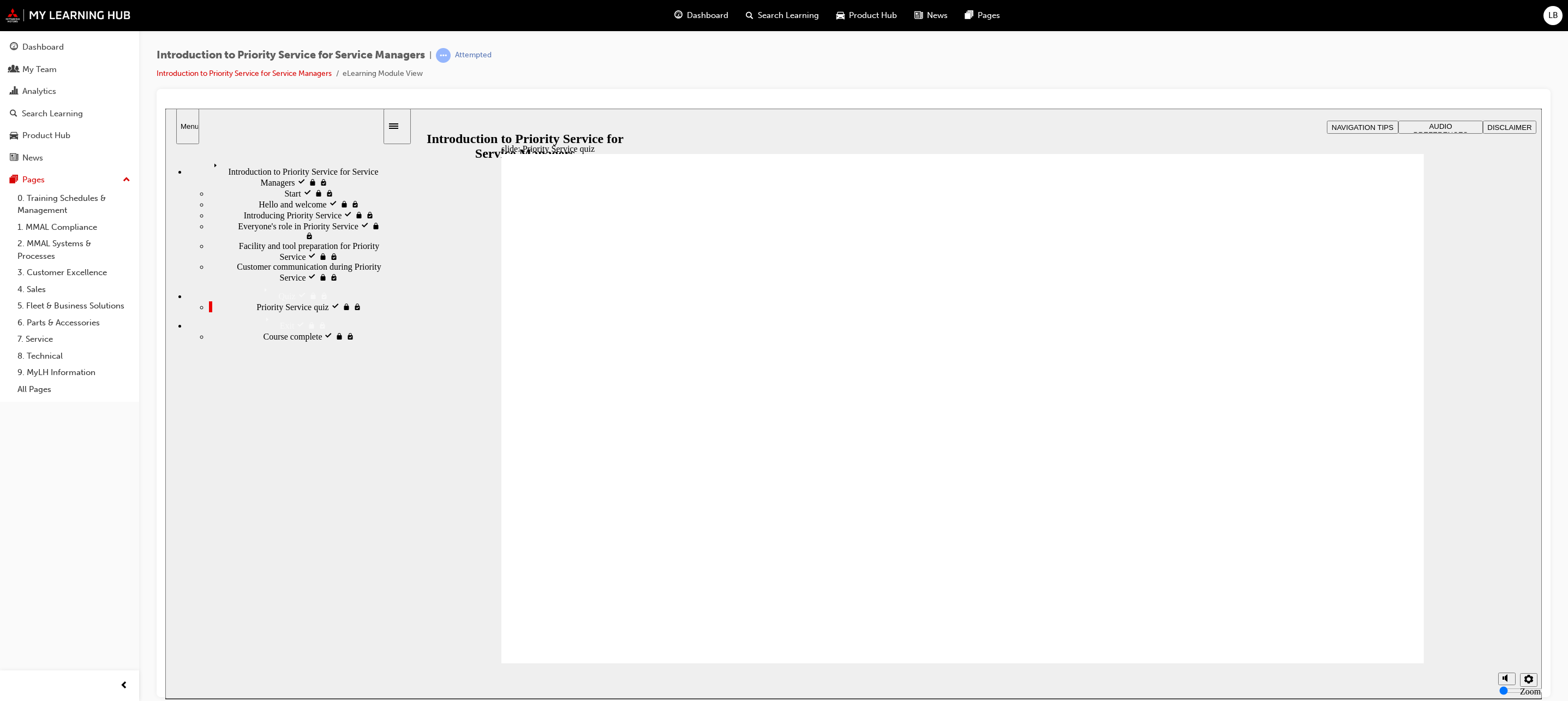 click 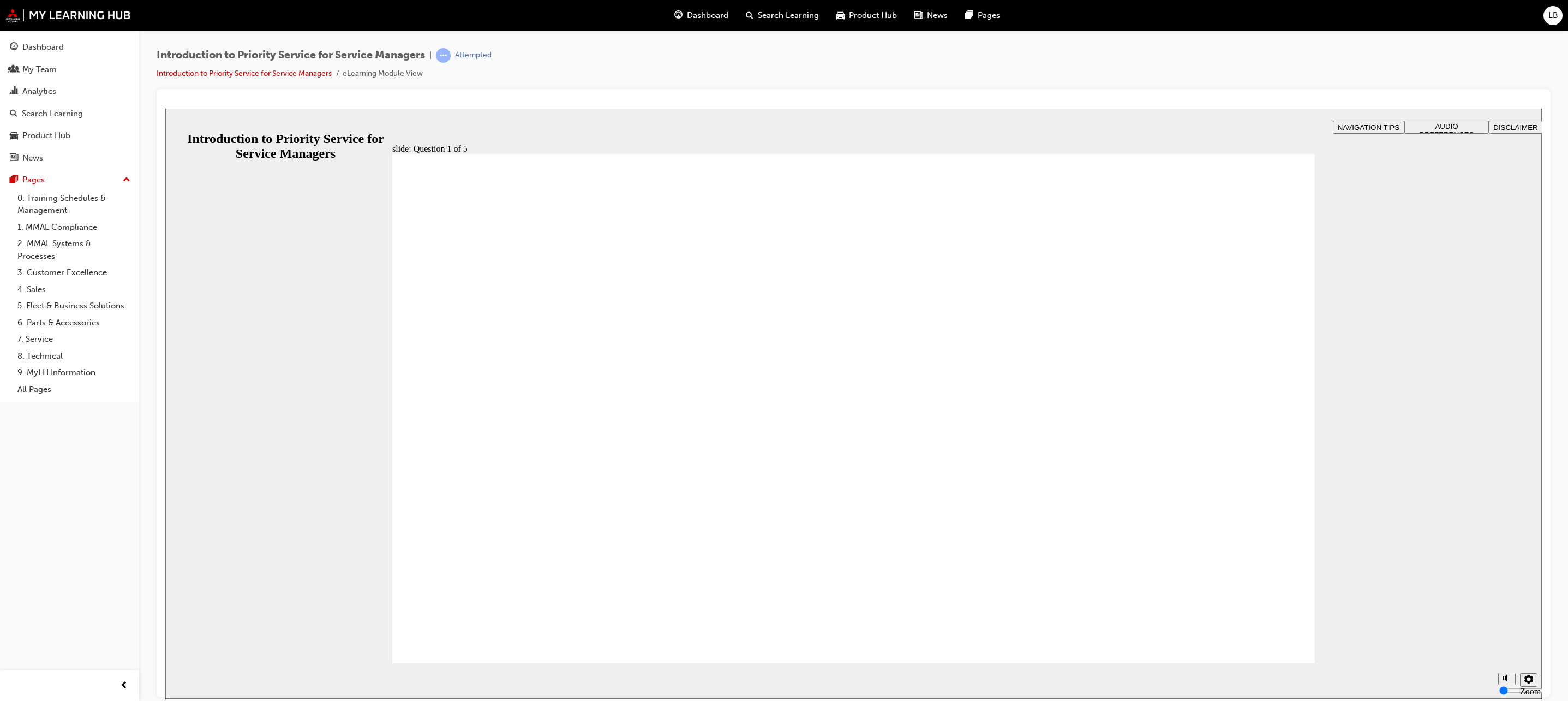 radio on "true" 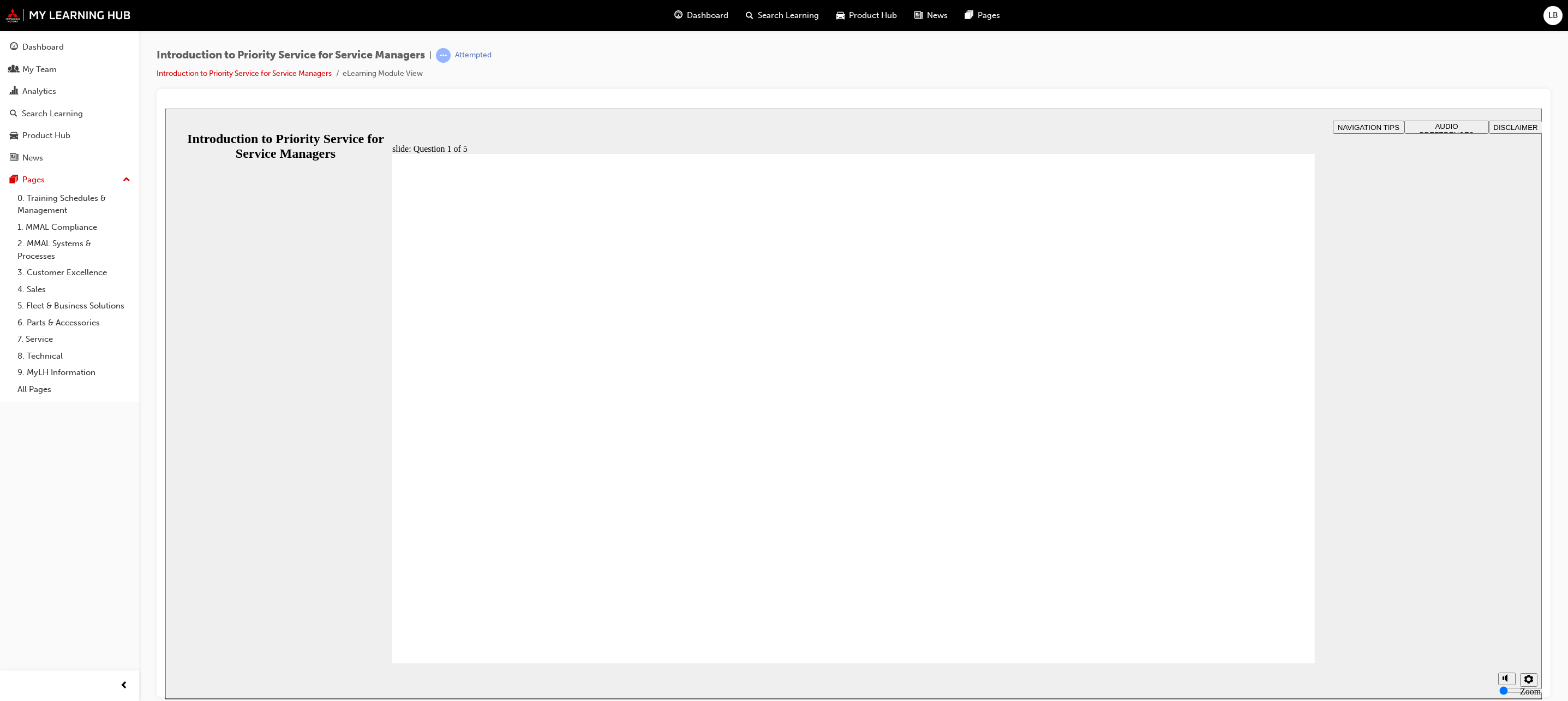 click 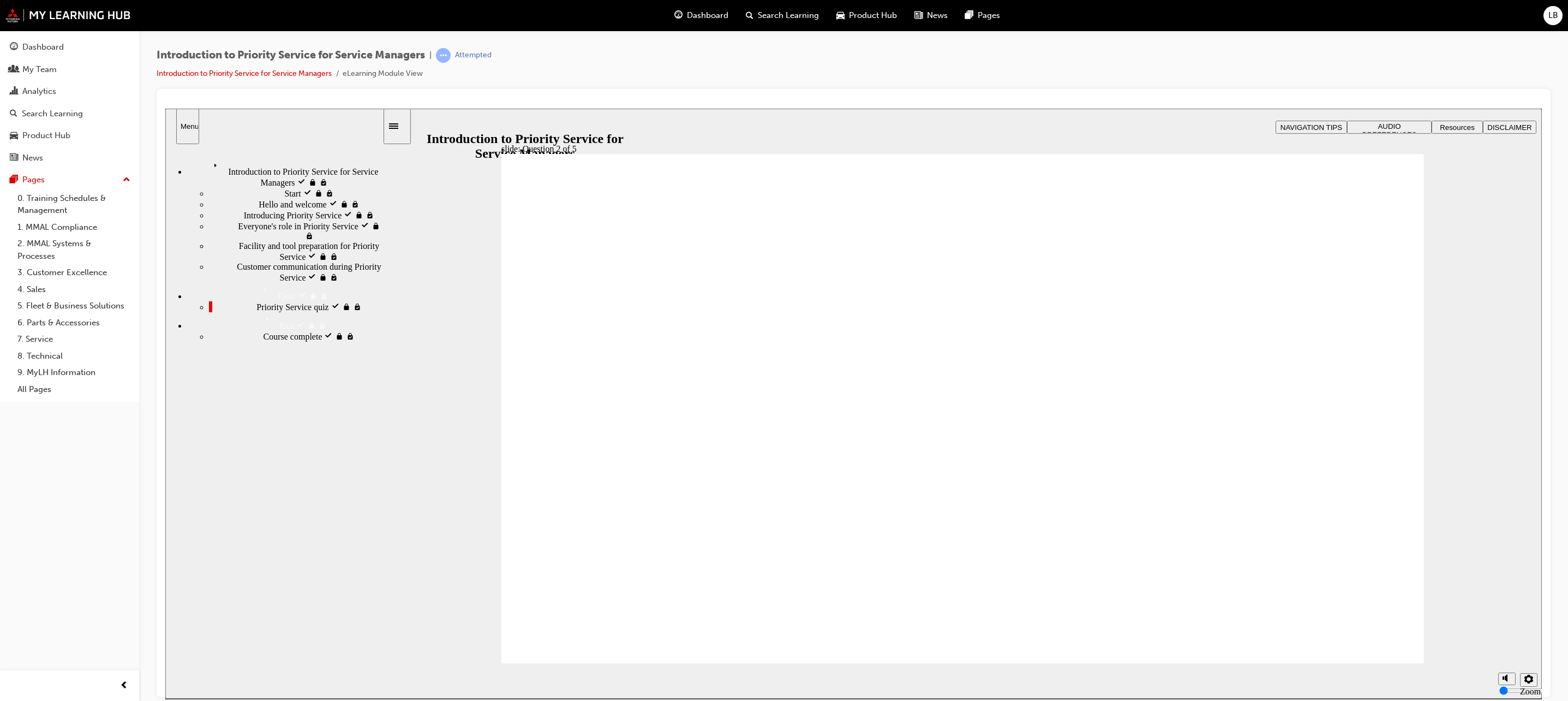 click 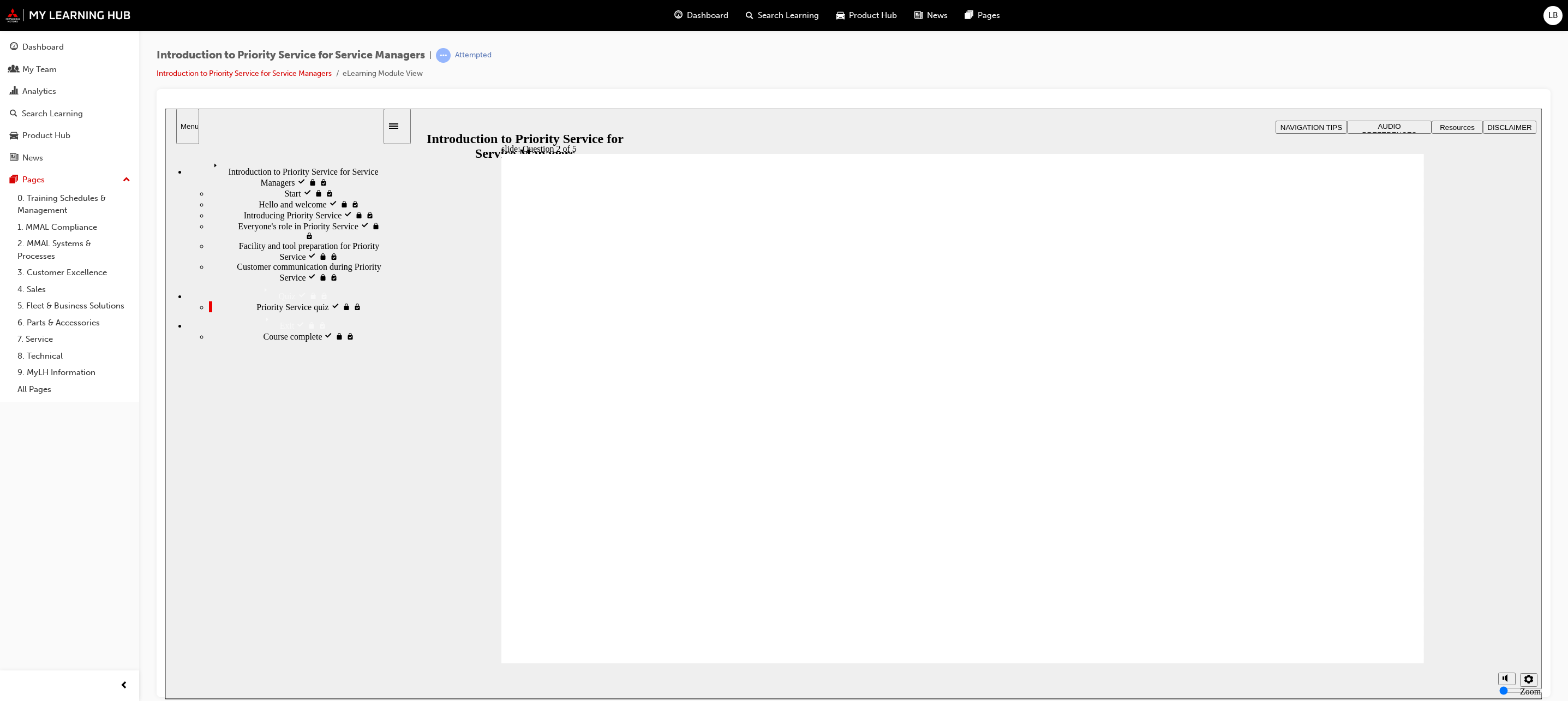 click 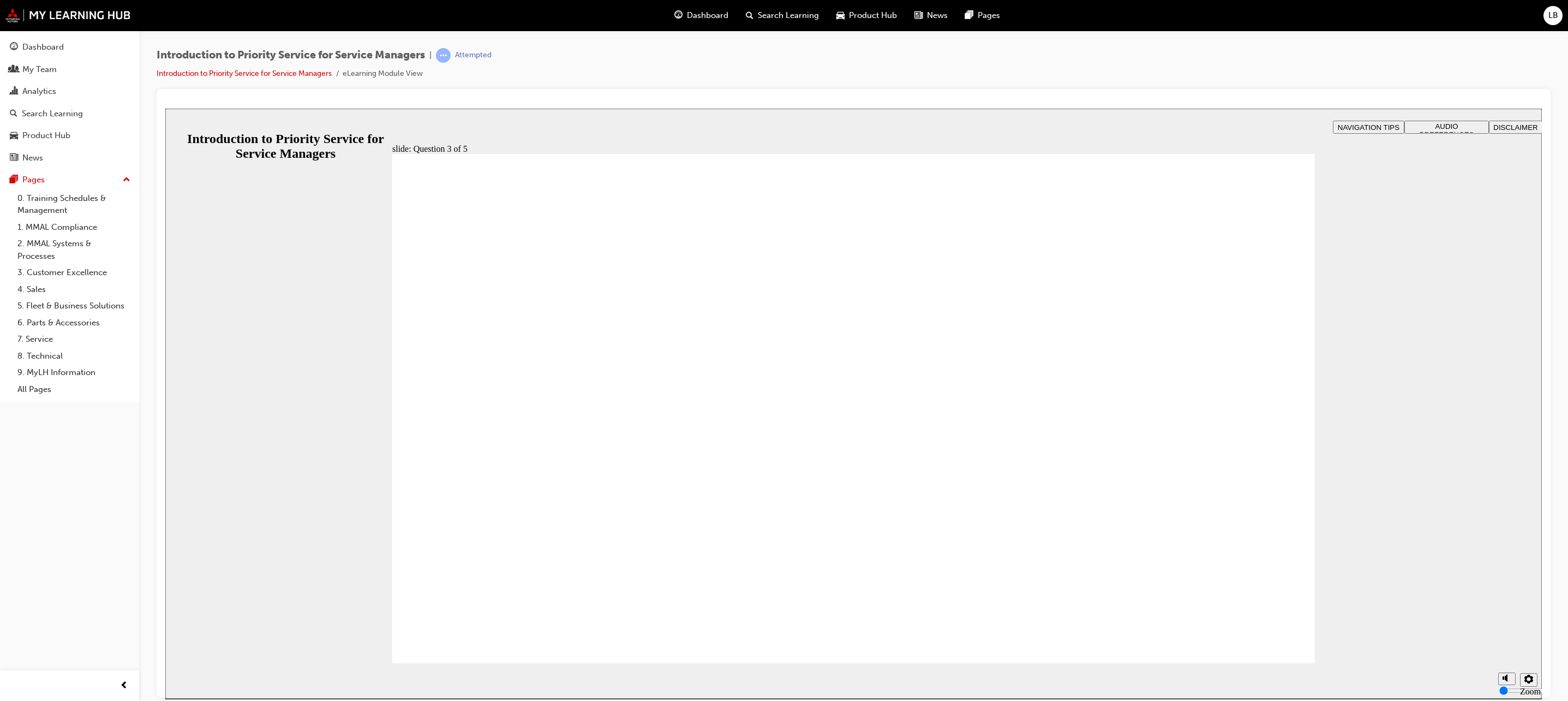 checkbox on "true" 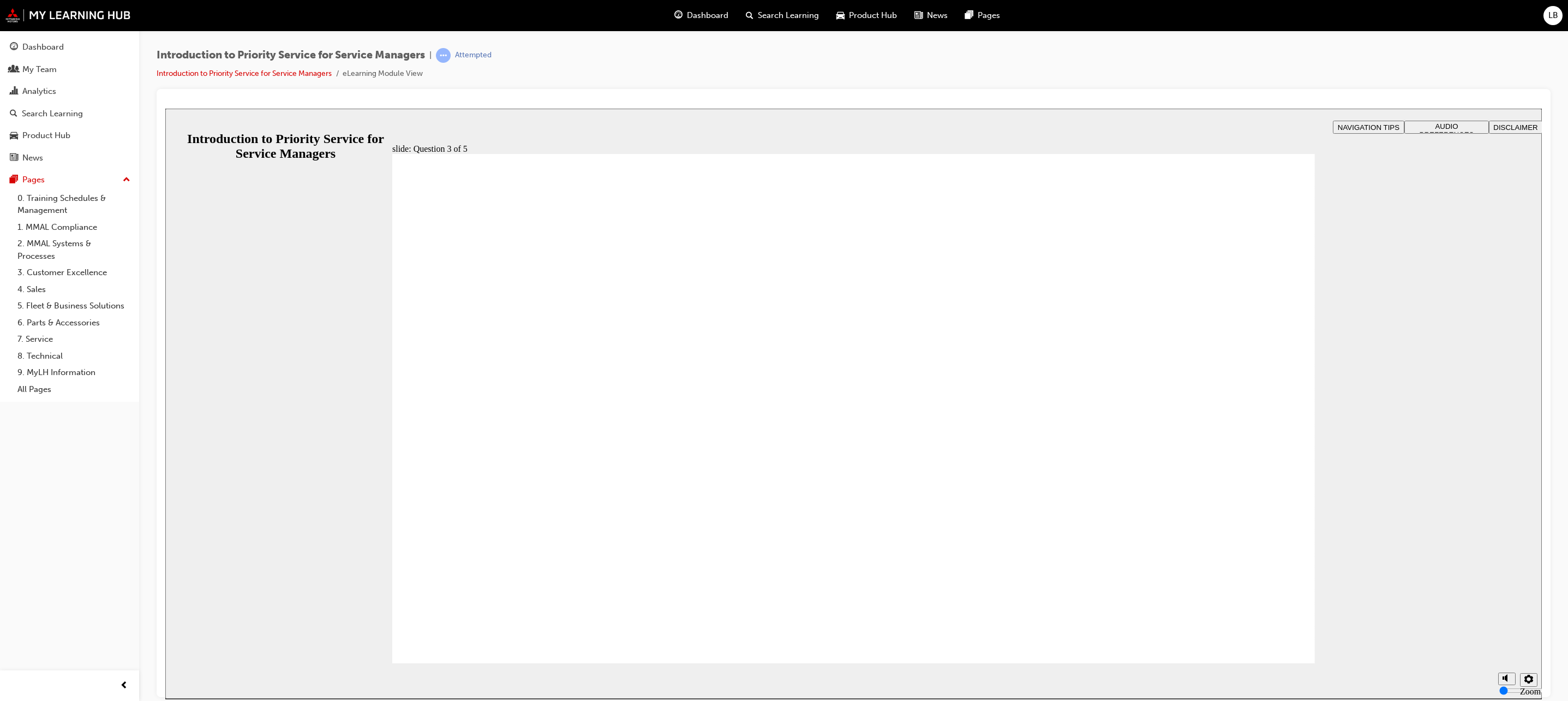 click 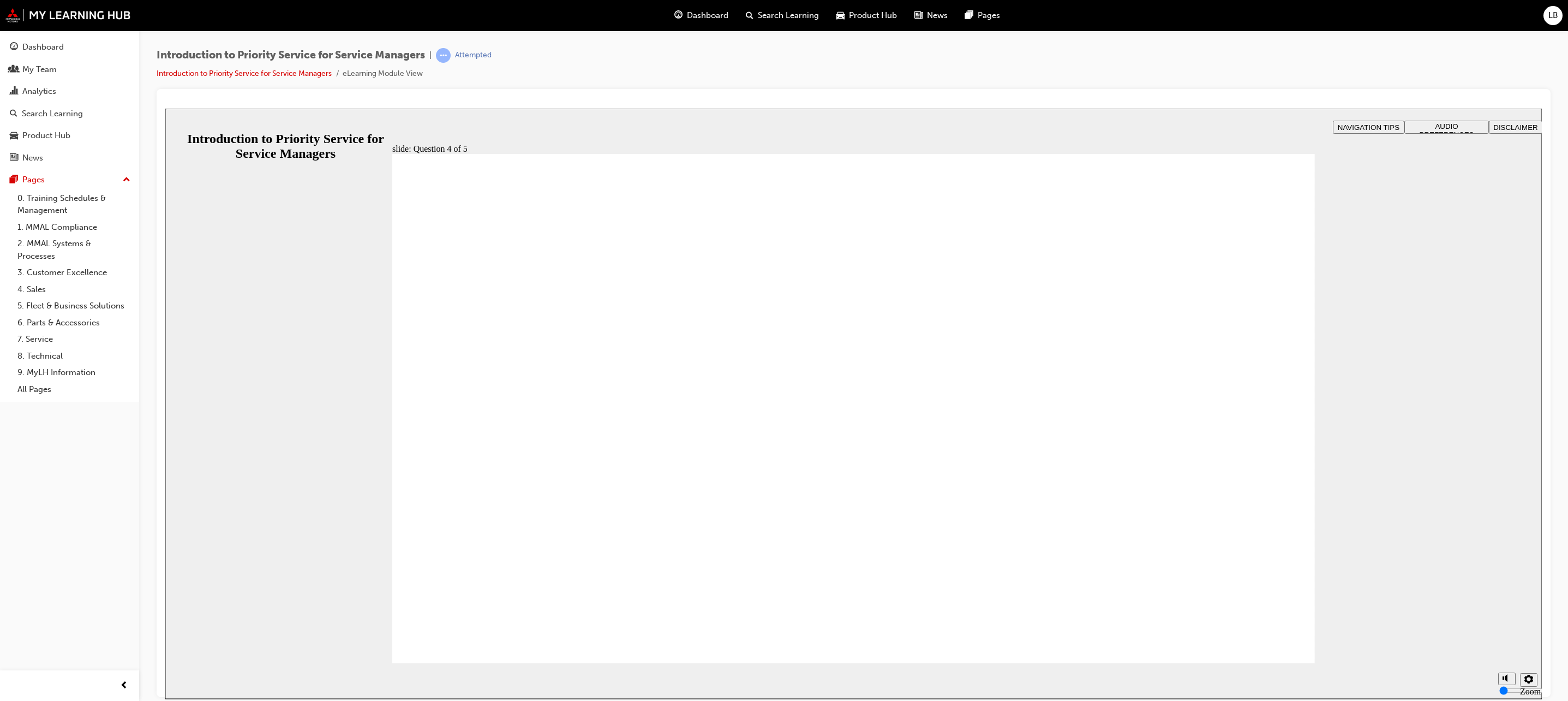 radio on "true" 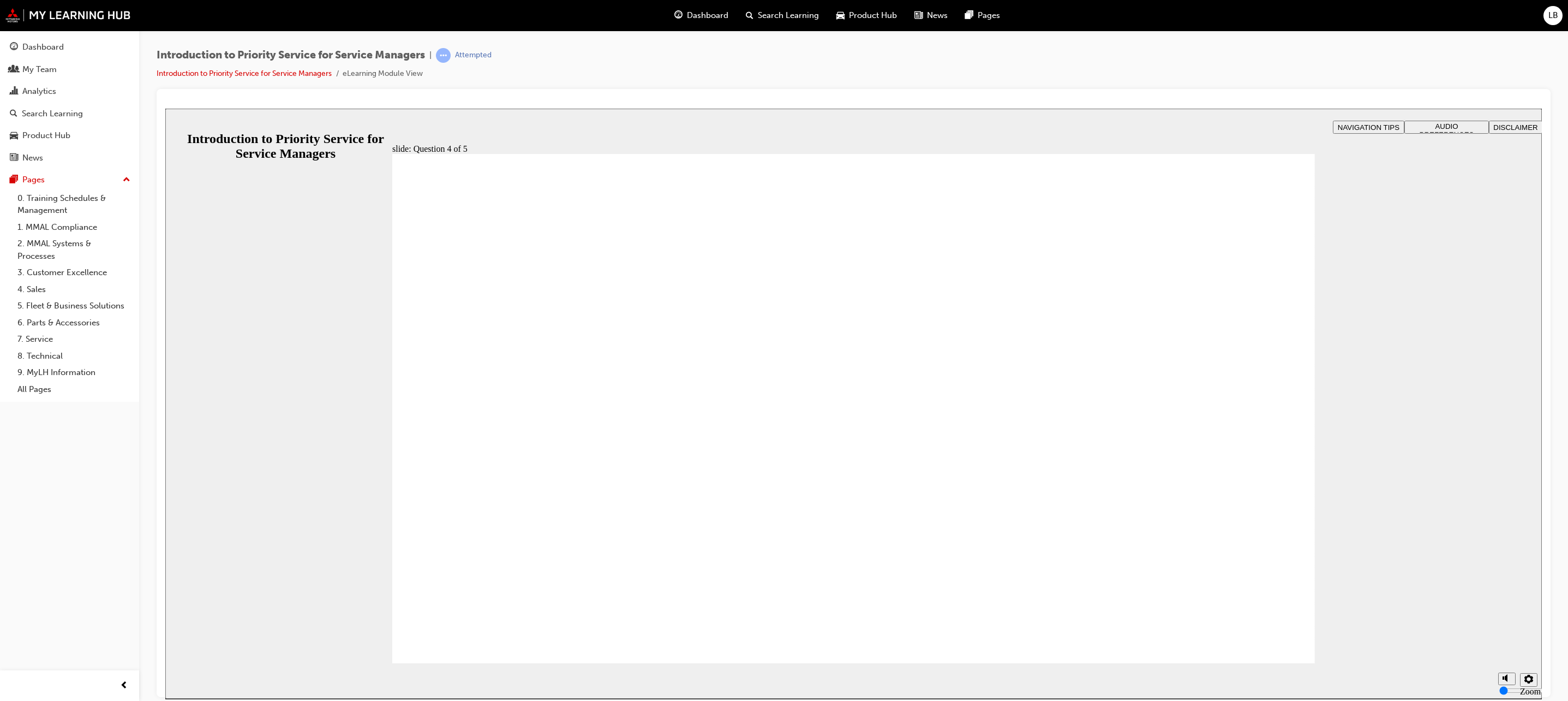 click 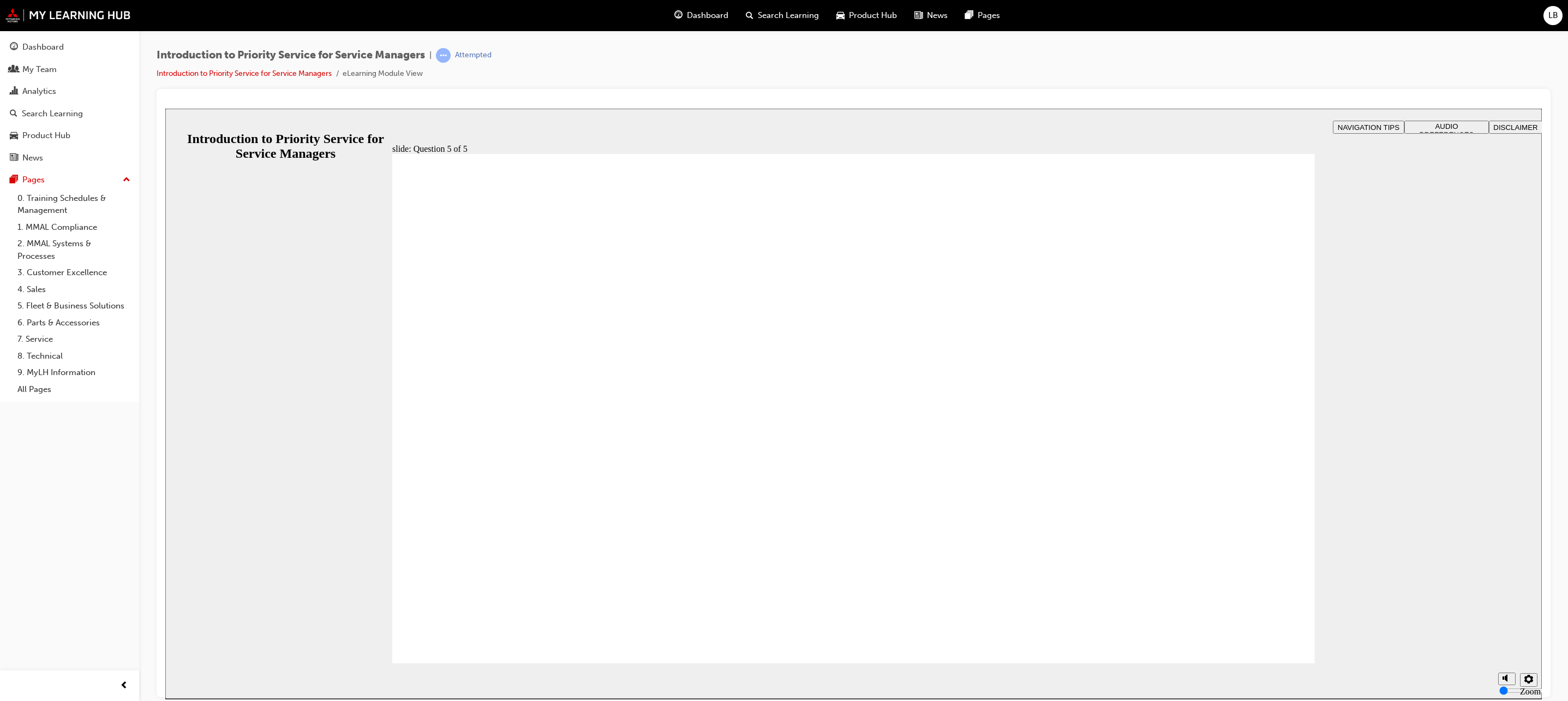 radio on "true" 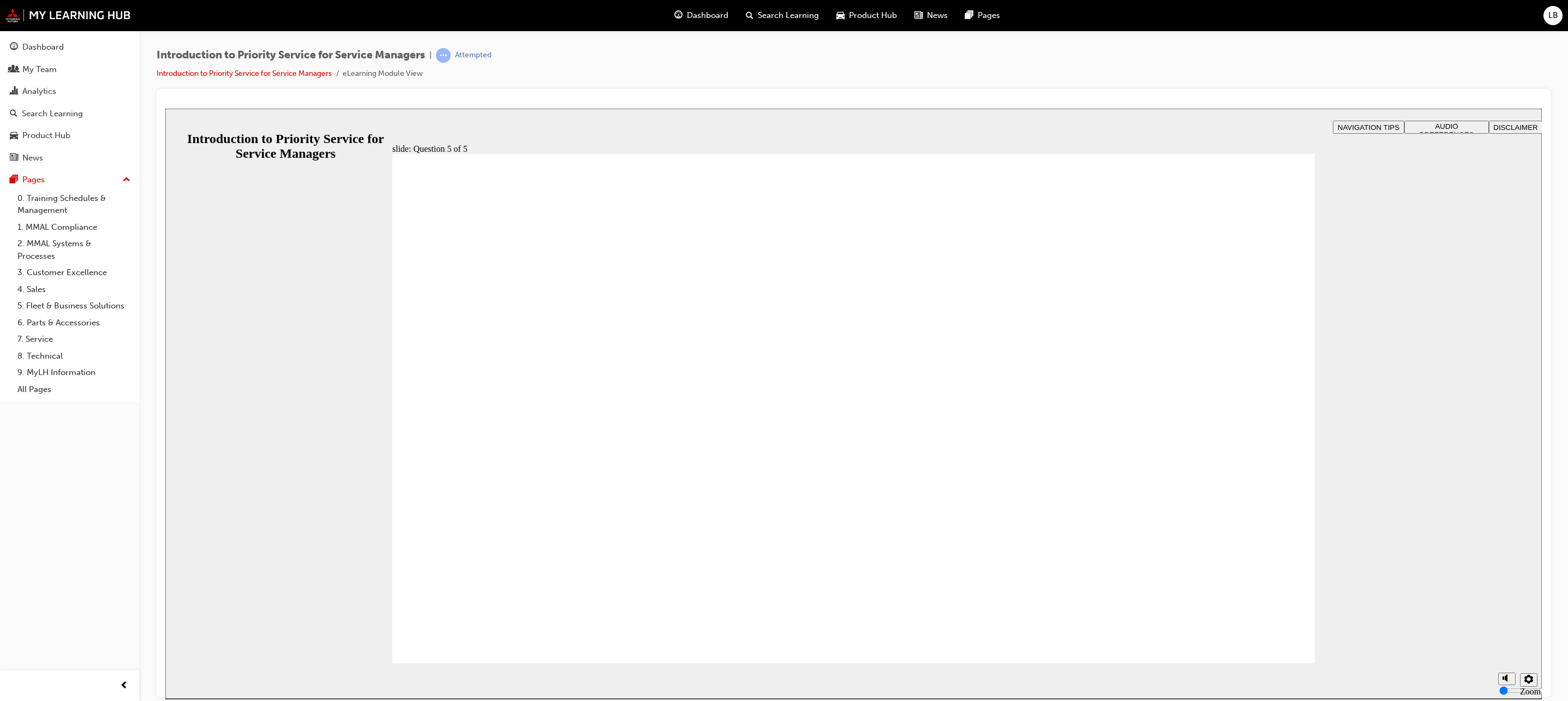 click 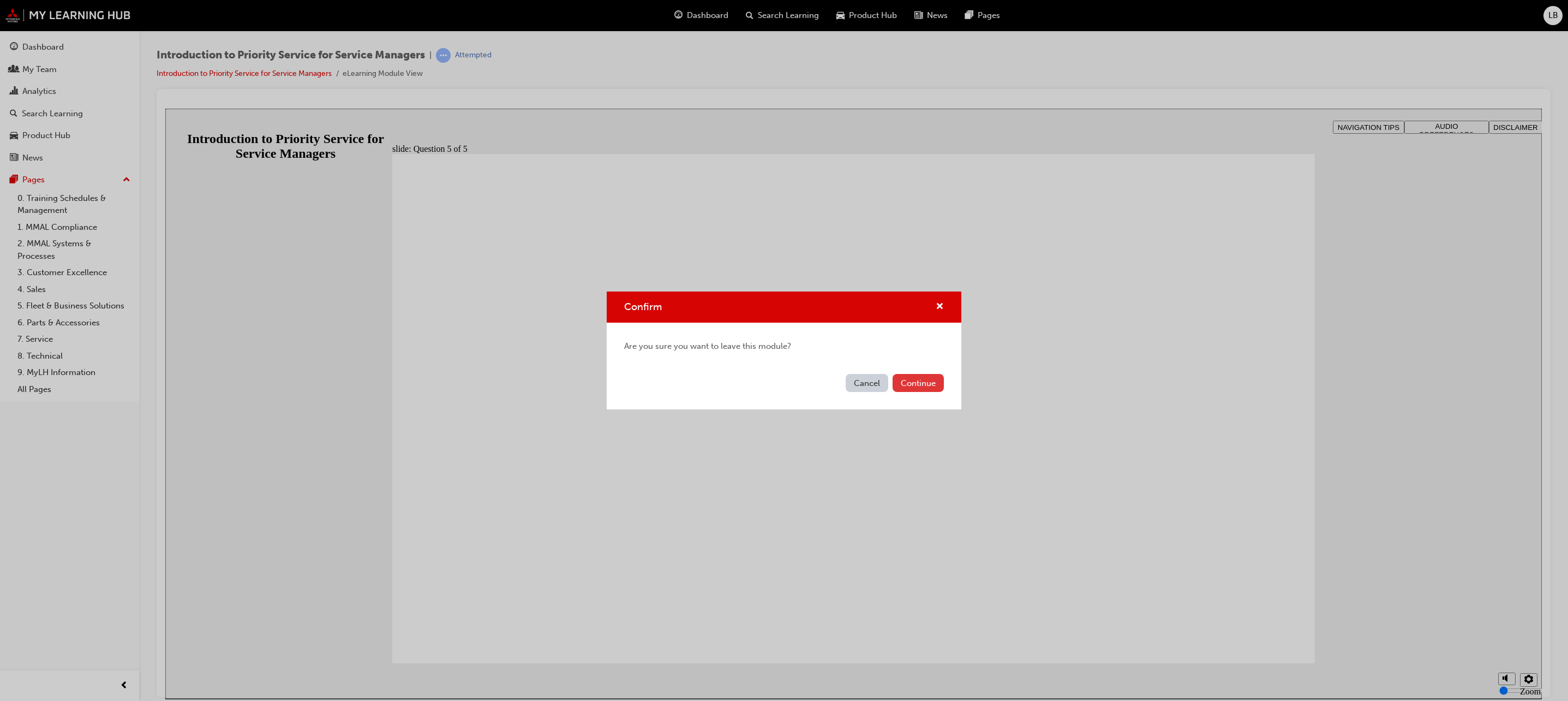 click on "Continue" at bounding box center (918, 383) 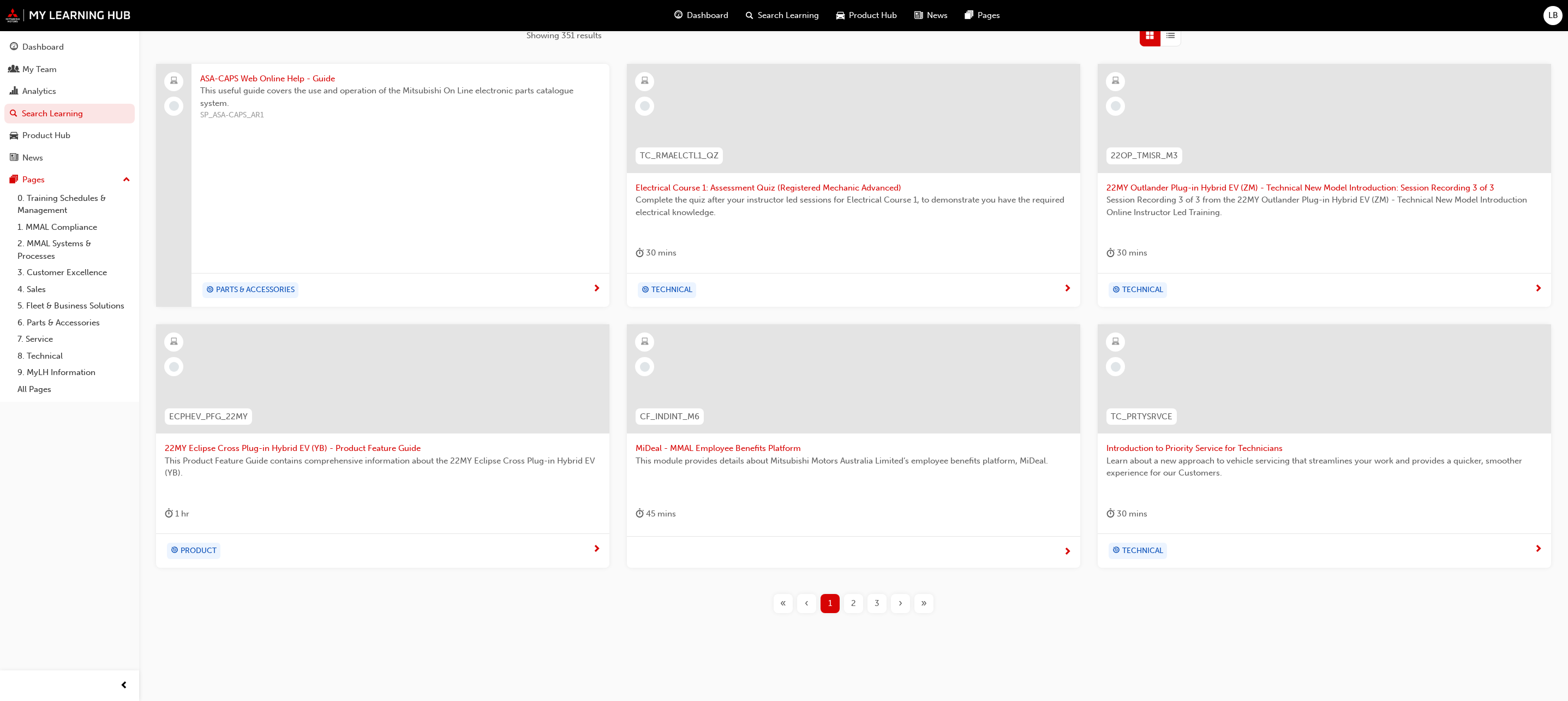 scroll, scrollTop: 0, scrollLeft: 0, axis: both 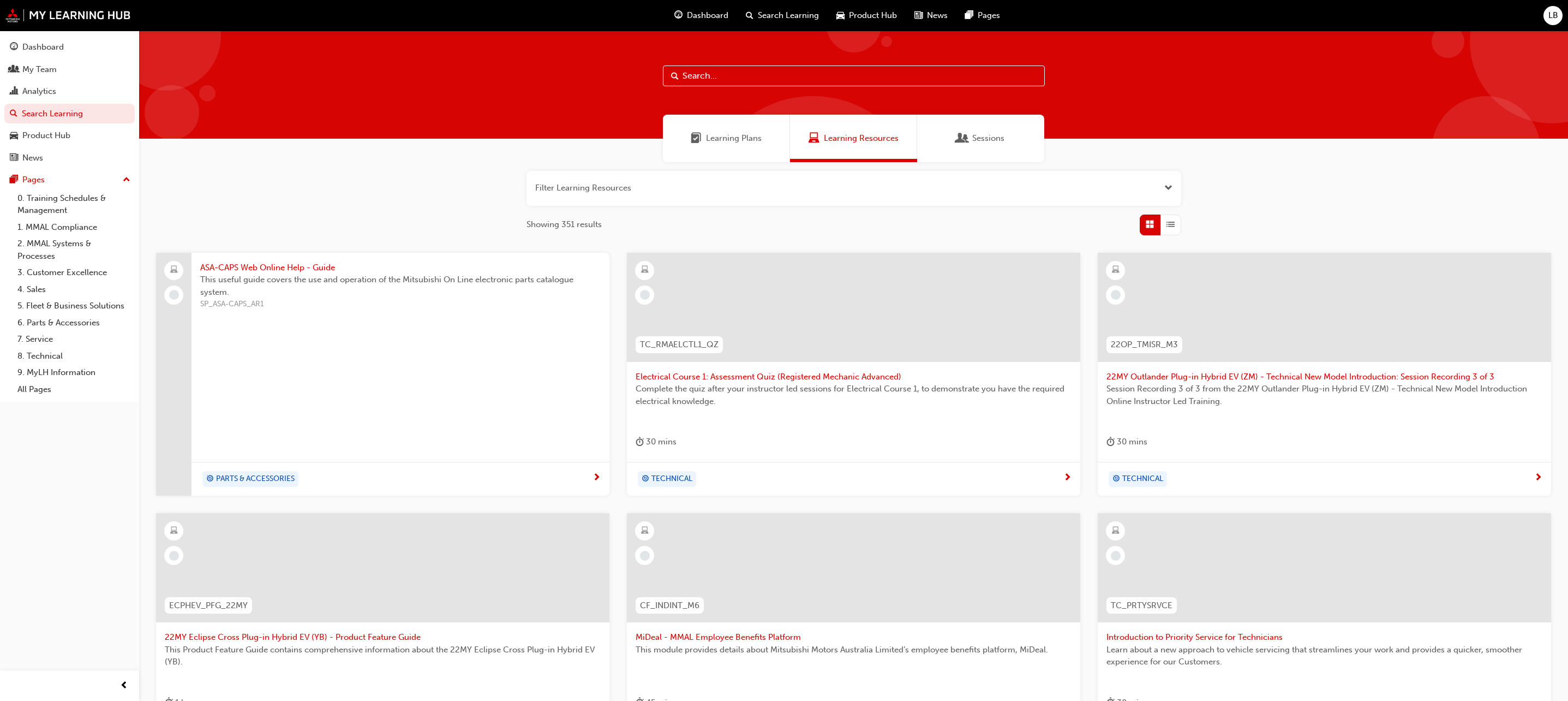 click on "Learning Plans" at bounding box center (734, 138) 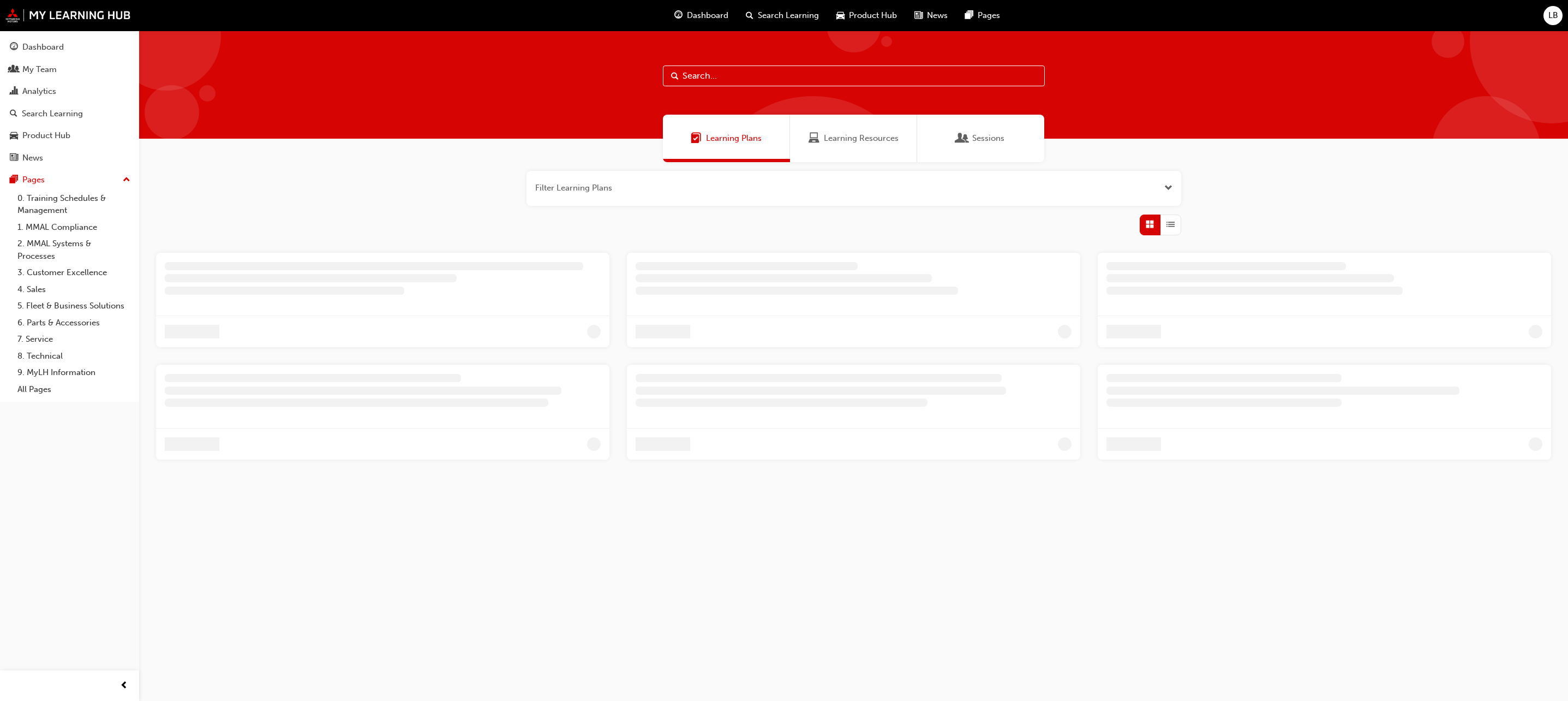 click on "Learning Resources" at bounding box center [861, 138] 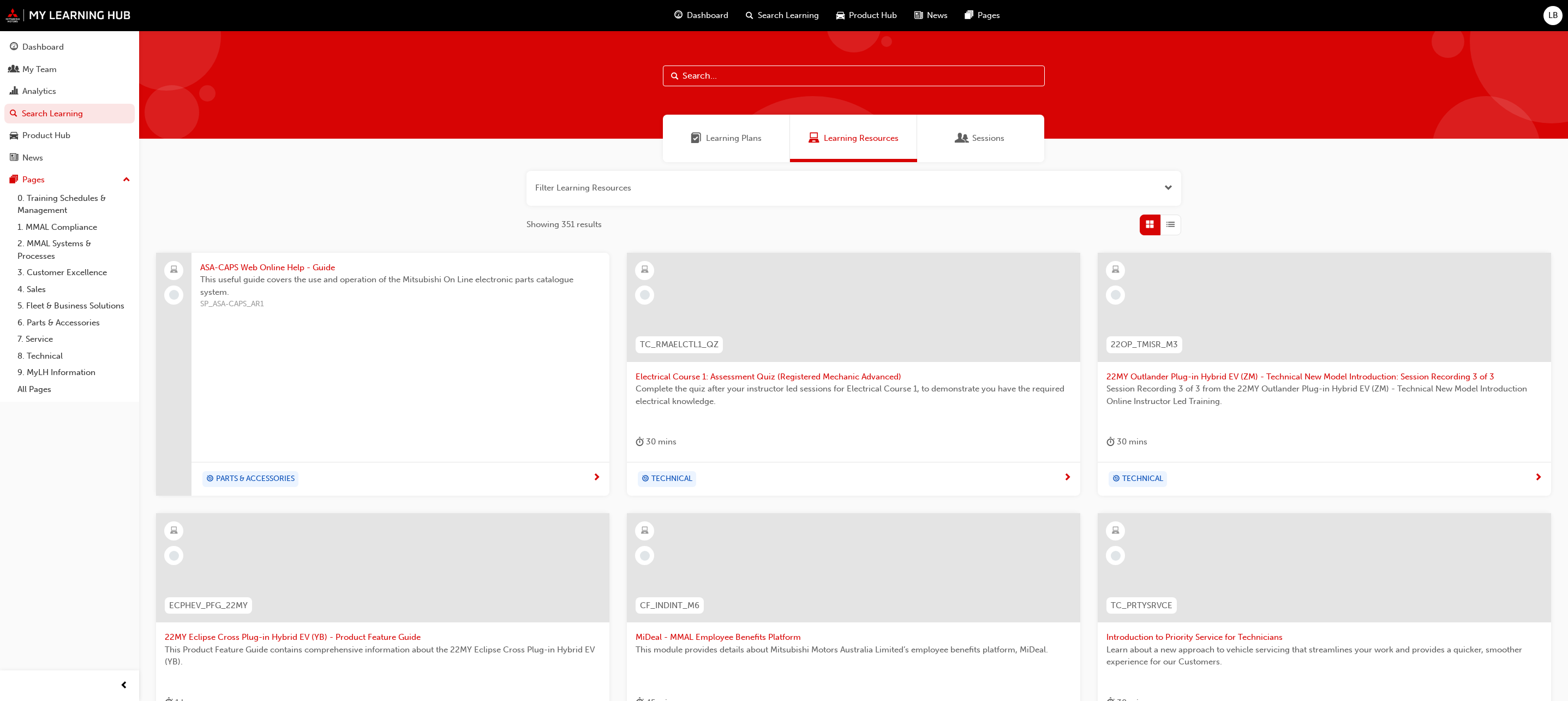 click on "Search Learning" at bounding box center [788, 15] 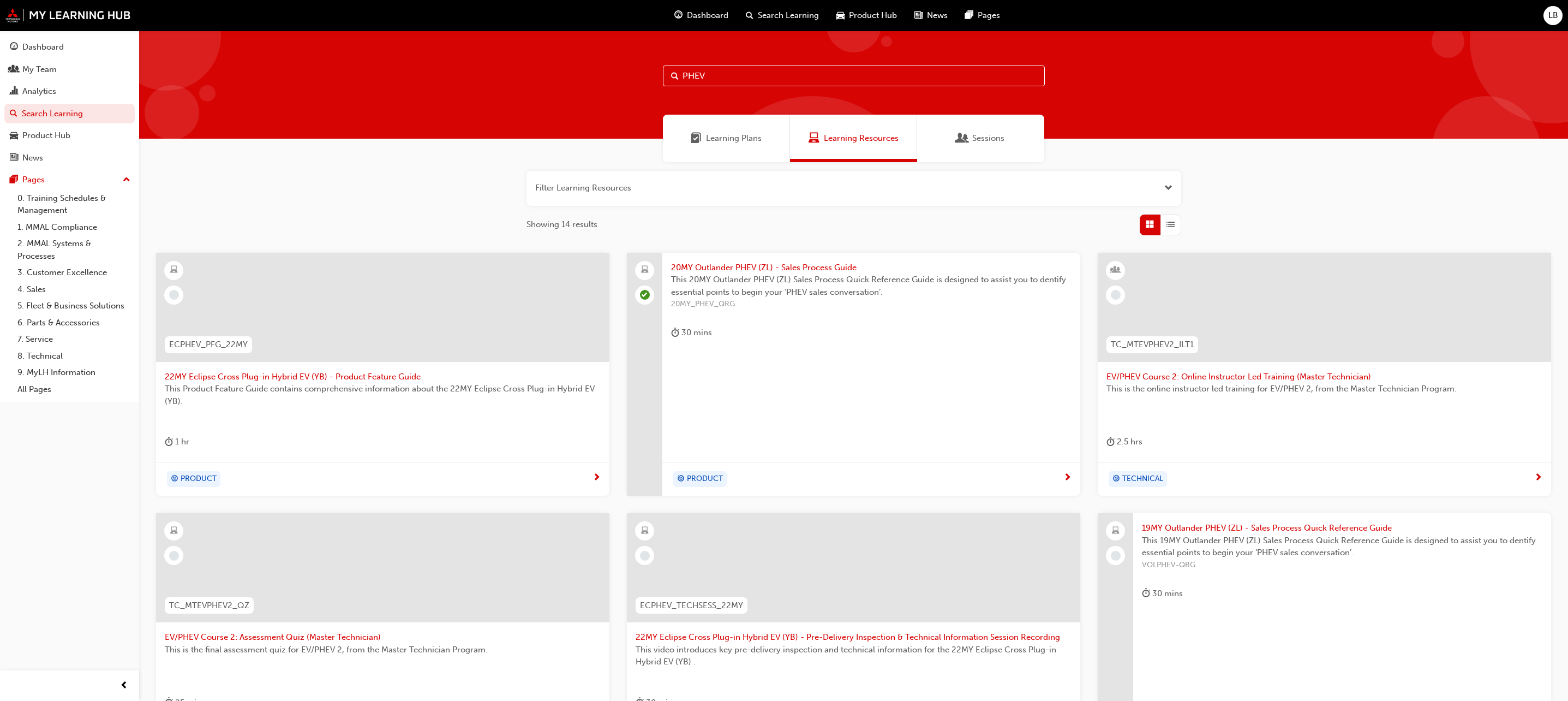 scroll, scrollTop: 189, scrollLeft: 0, axis: vertical 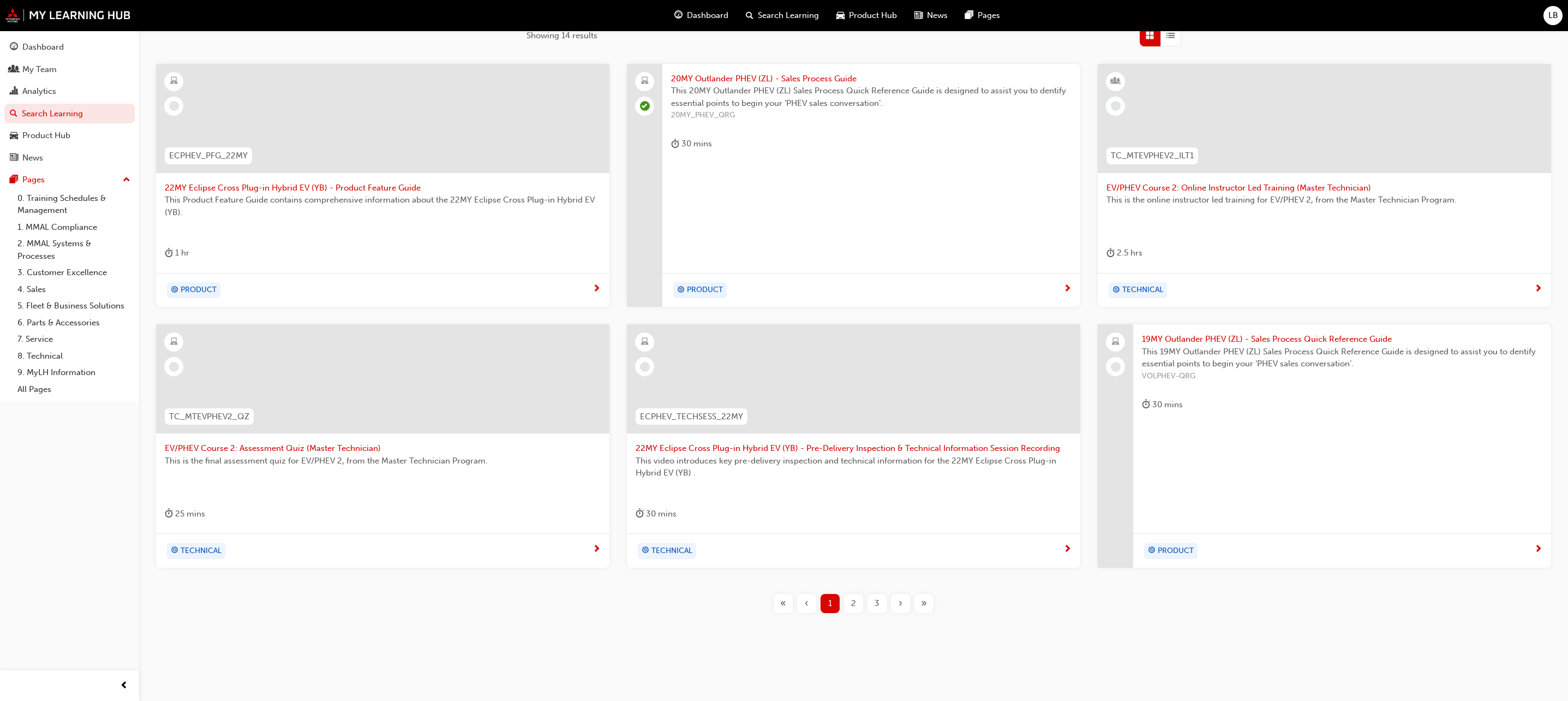 click on "2" at bounding box center [853, 603] 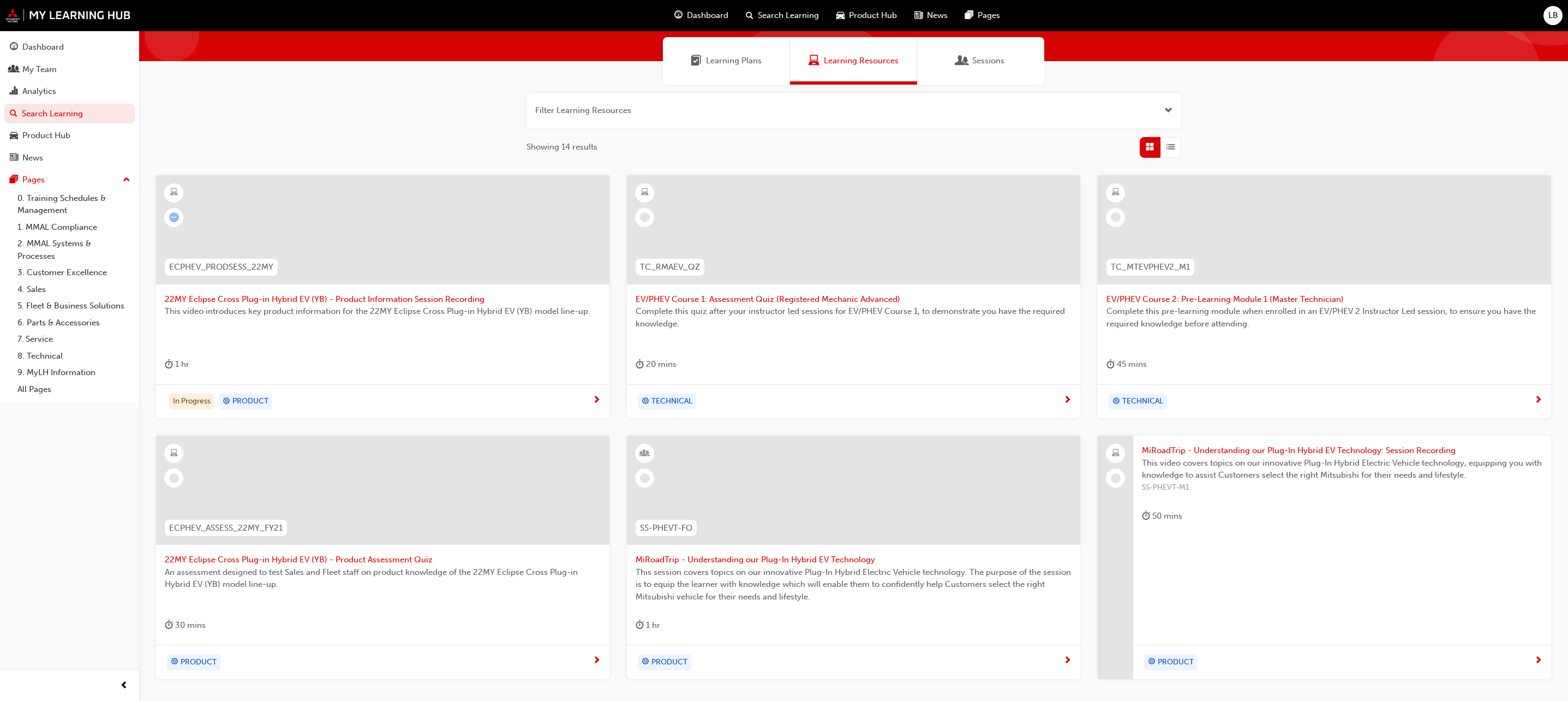 scroll, scrollTop: 0, scrollLeft: 0, axis: both 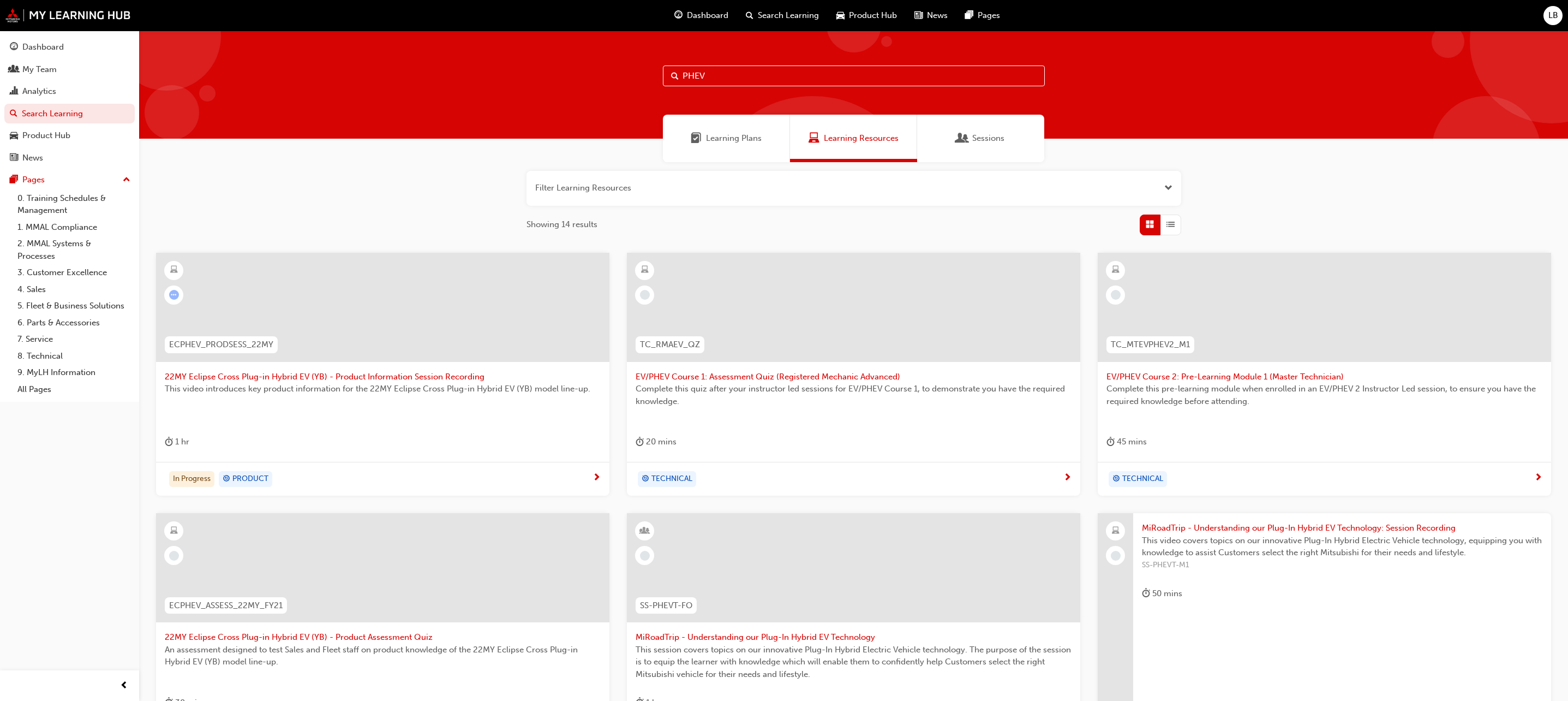 click on "PHEV" at bounding box center [854, 76] 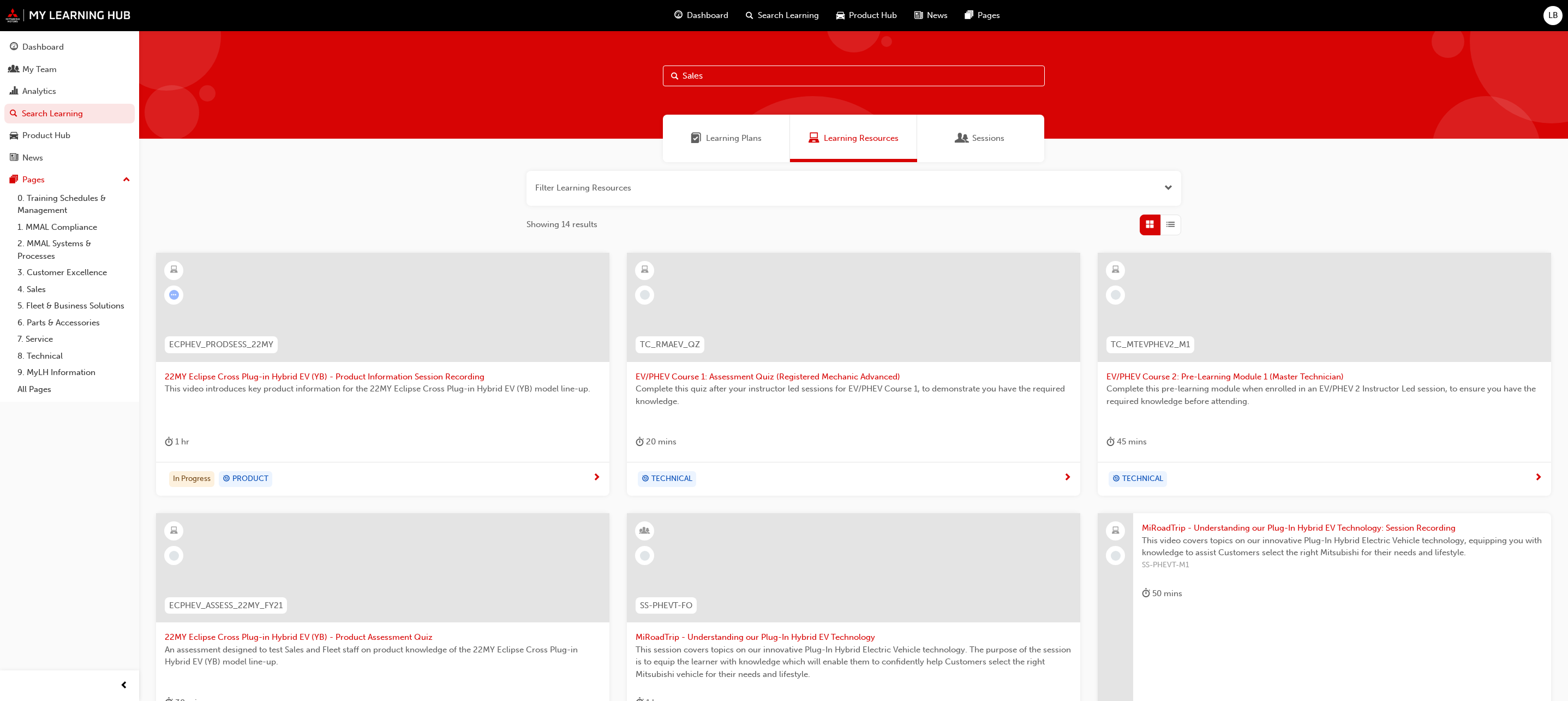 type on "Sales" 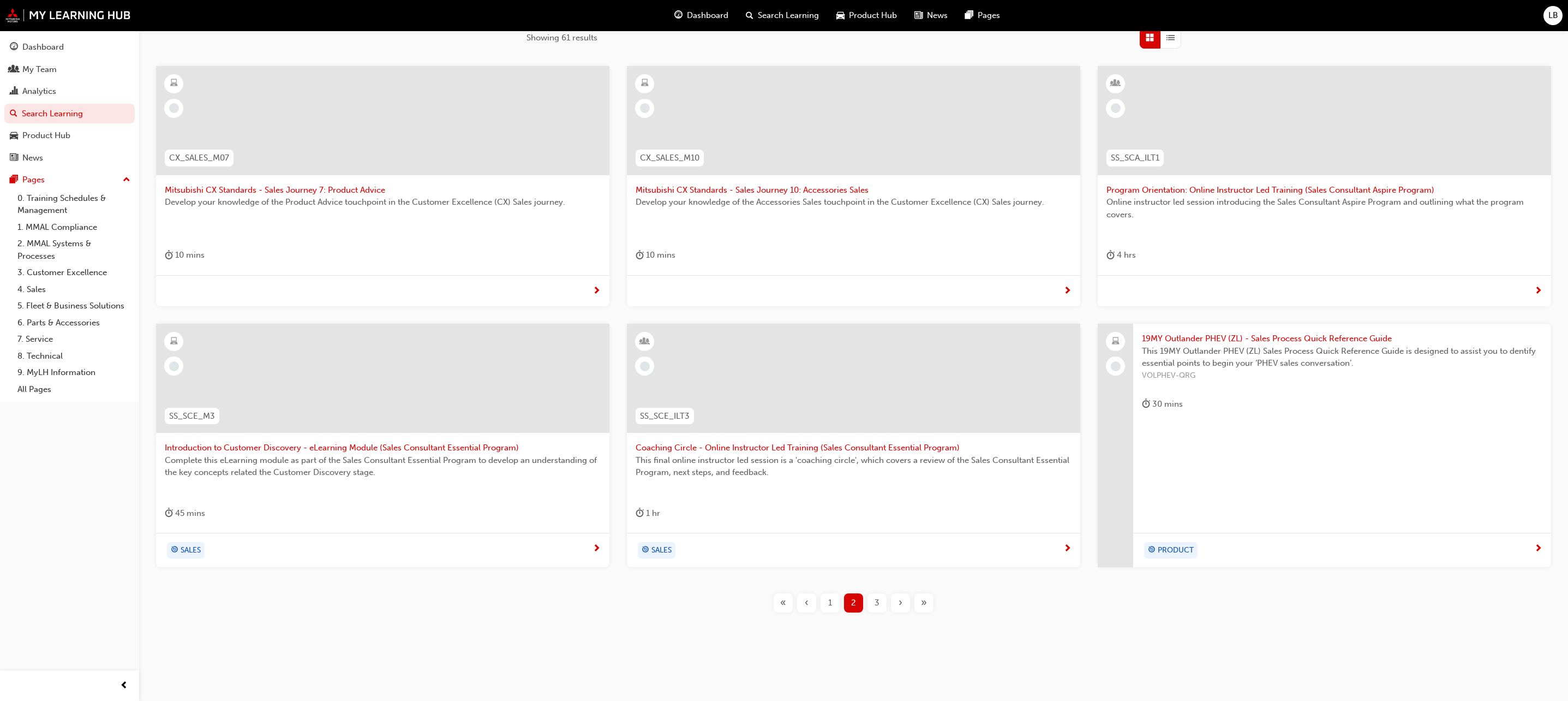 scroll, scrollTop: 0, scrollLeft: 0, axis: both 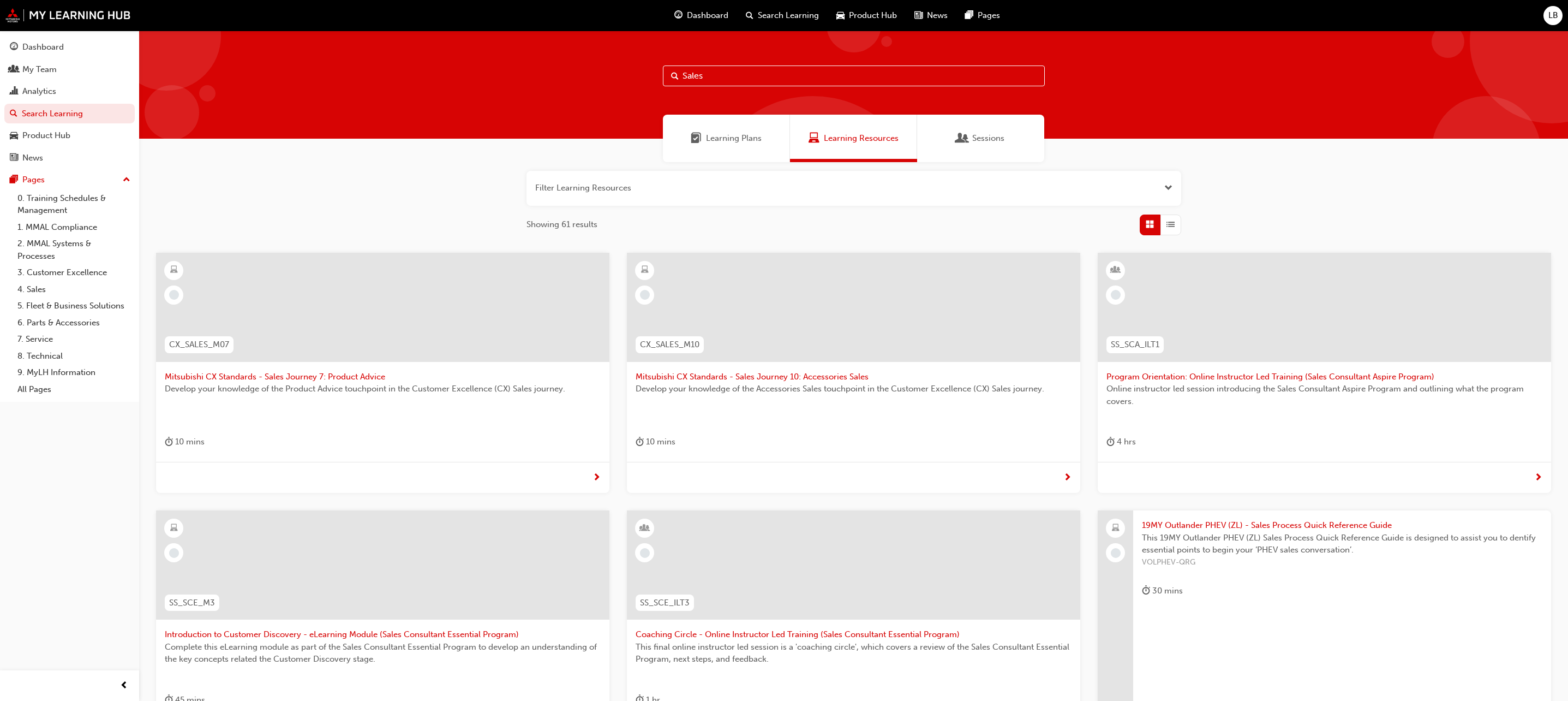 drag, startPoint x: 657, startPoint y: 69, endPoint x: 625, endPoint y: 68, distance: 32.01562 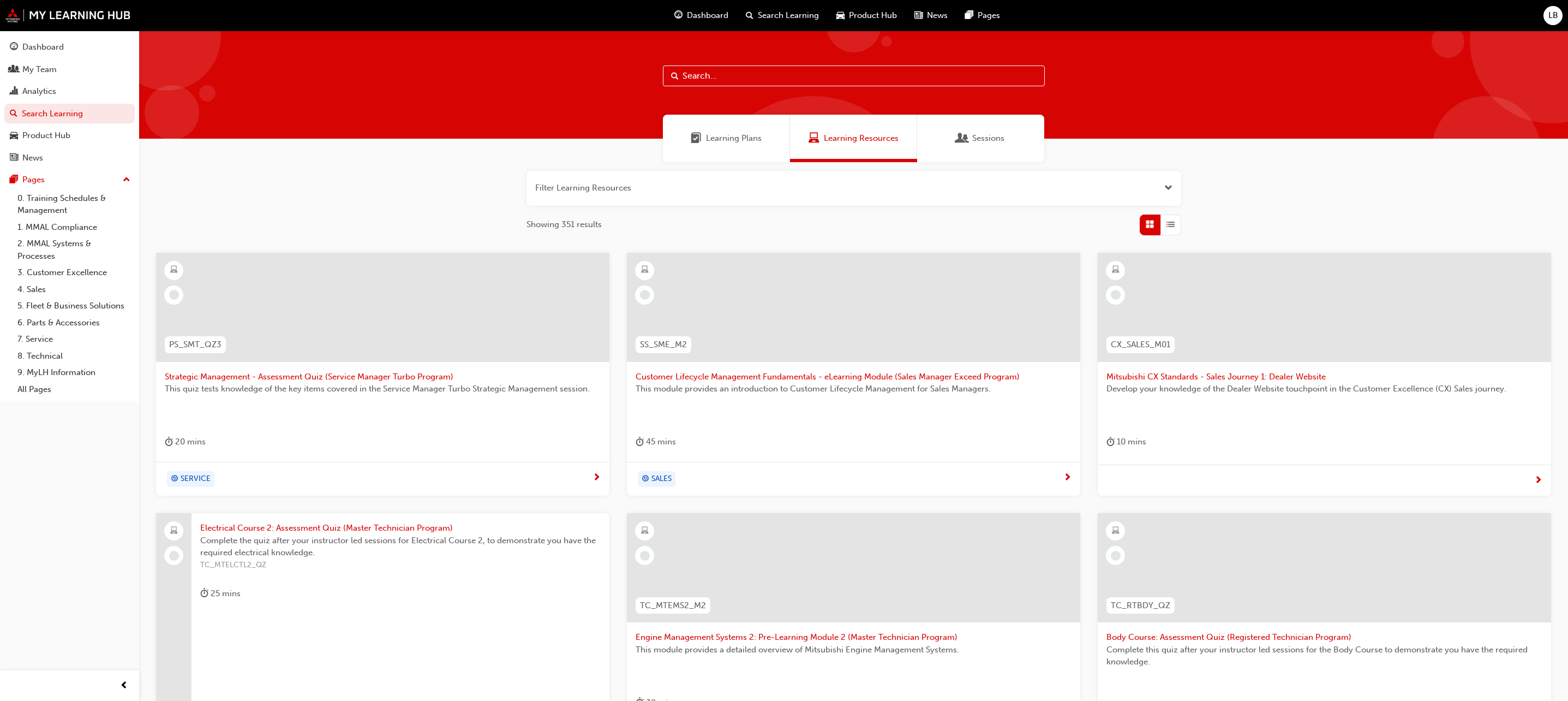 scroll, scrollTop: 189, scrollLeft: 0, axis: vertical 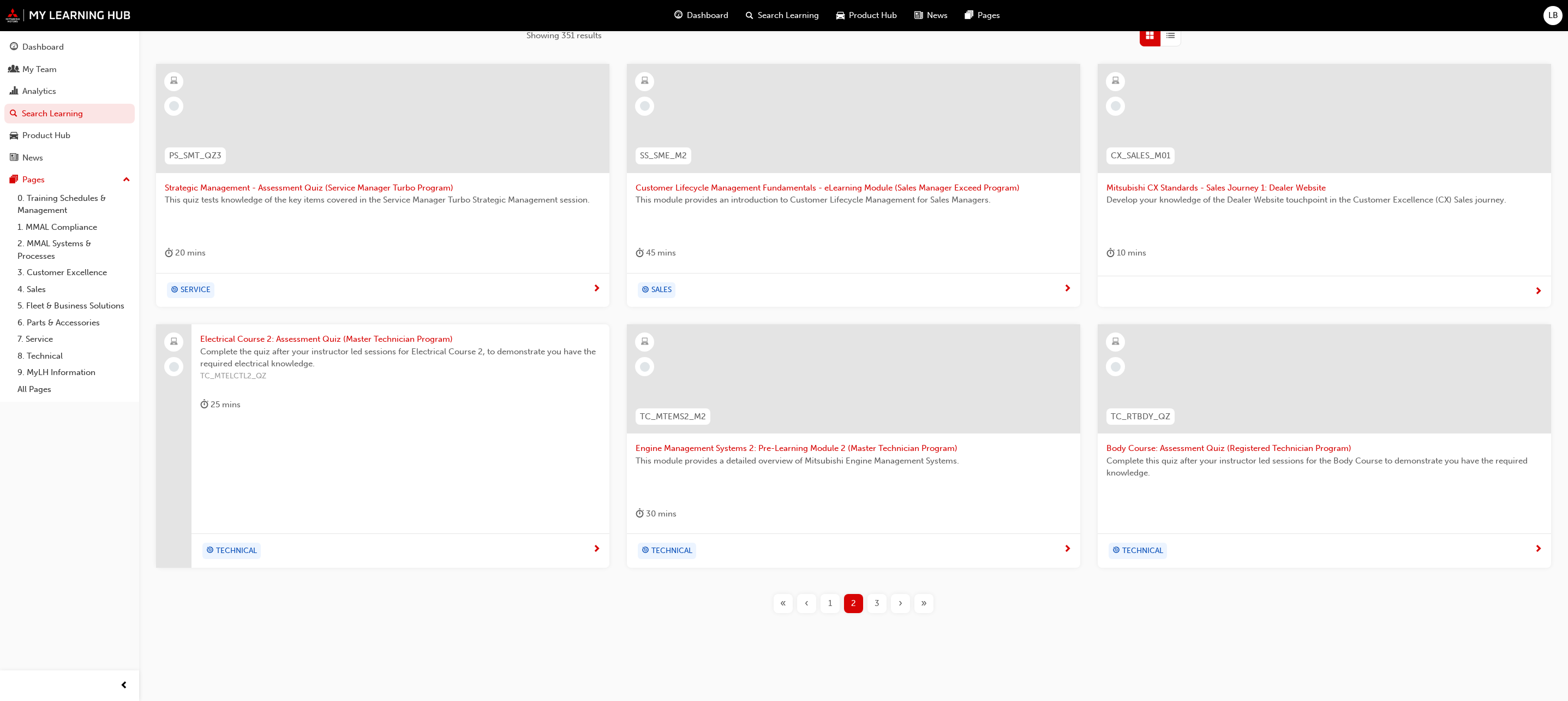 type 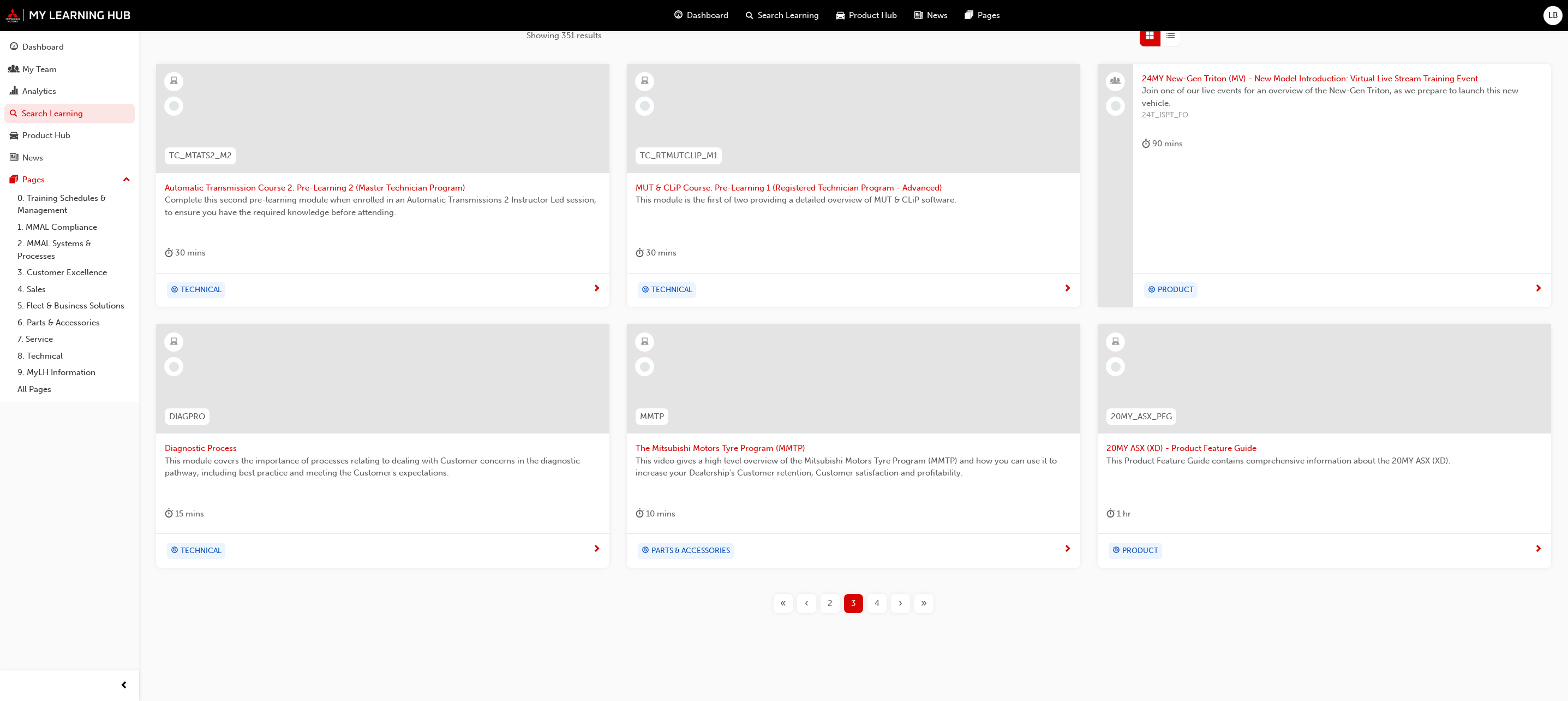 scroll, scrollTop: 0, scrollLeft: 0, axis: both 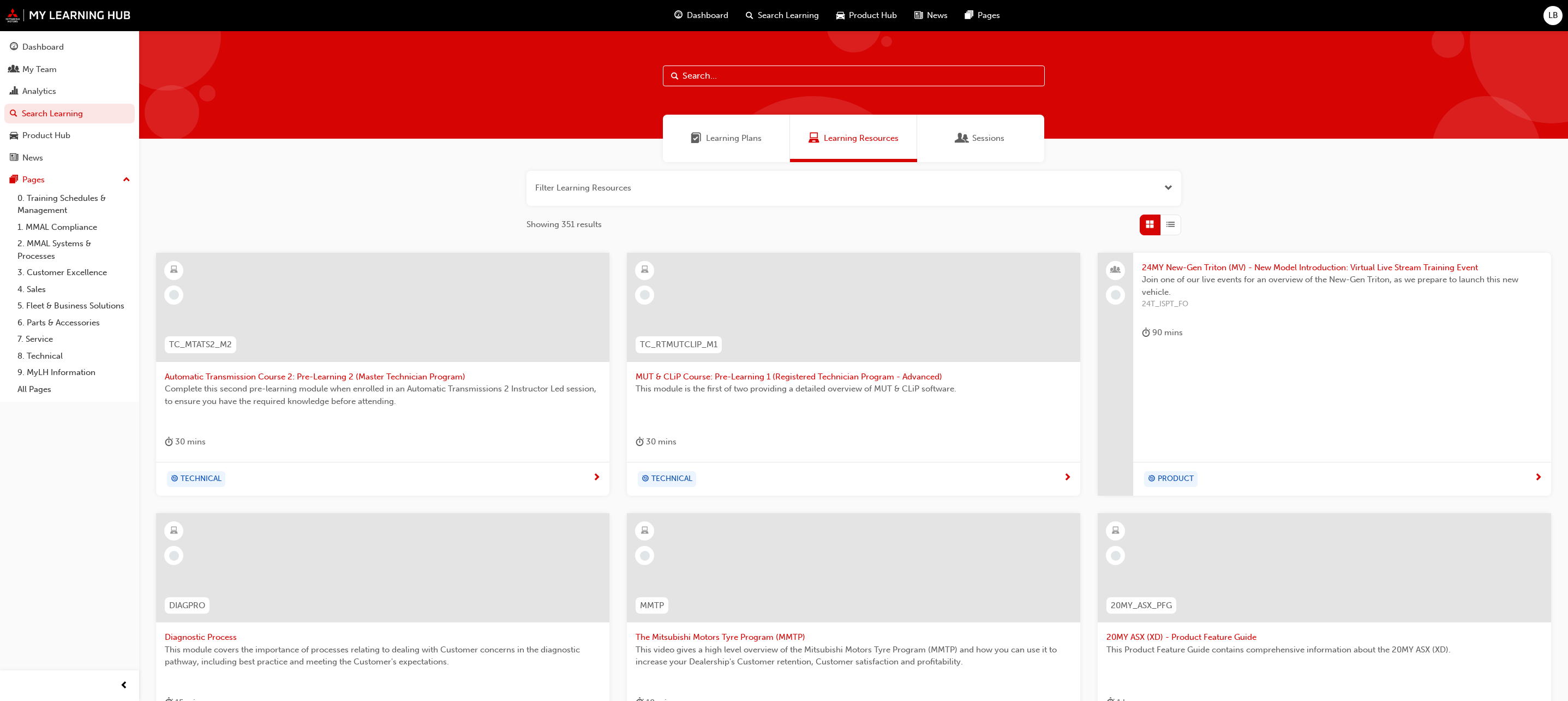 click on "Search Learning" at bounding box center [788, 15] 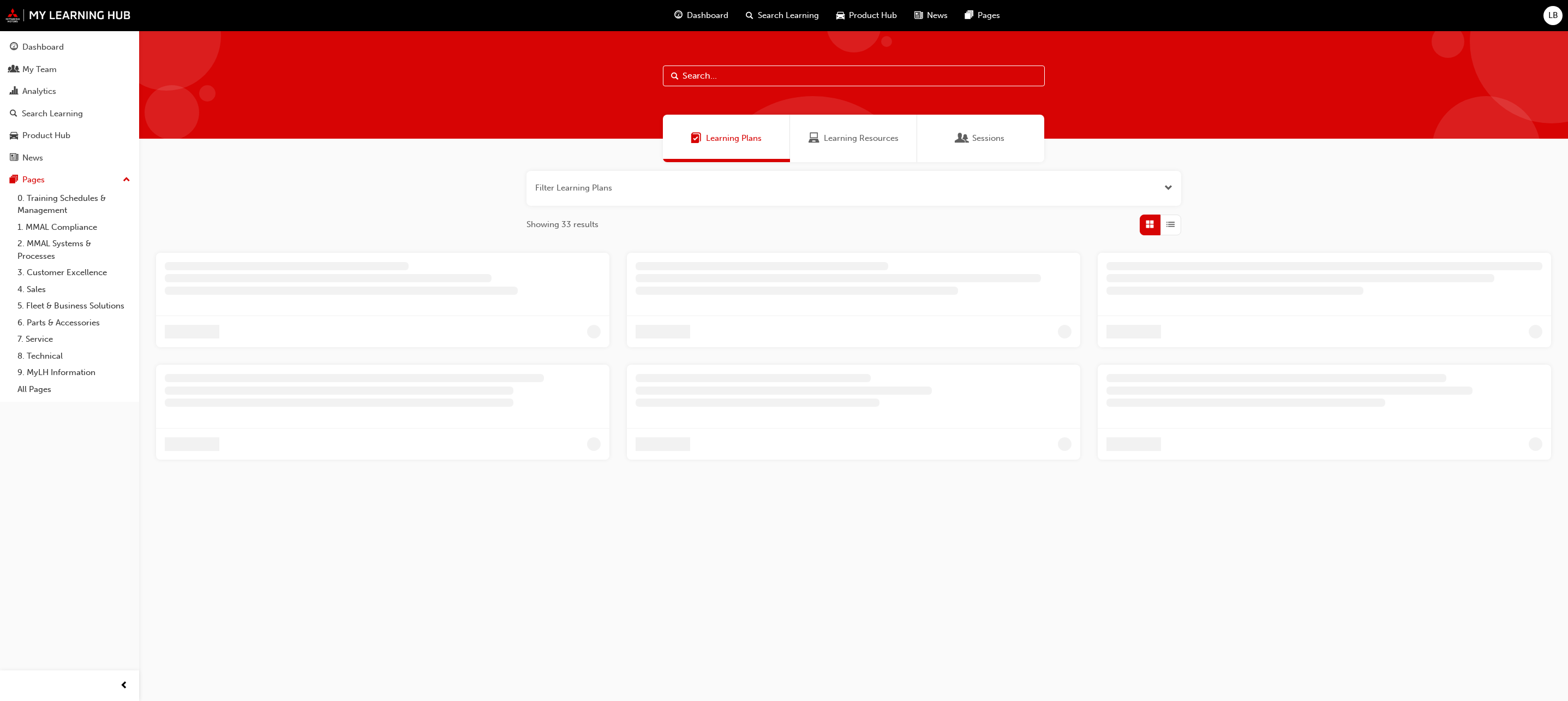 click on "Learning Resources" at bounding box center (861, 138) 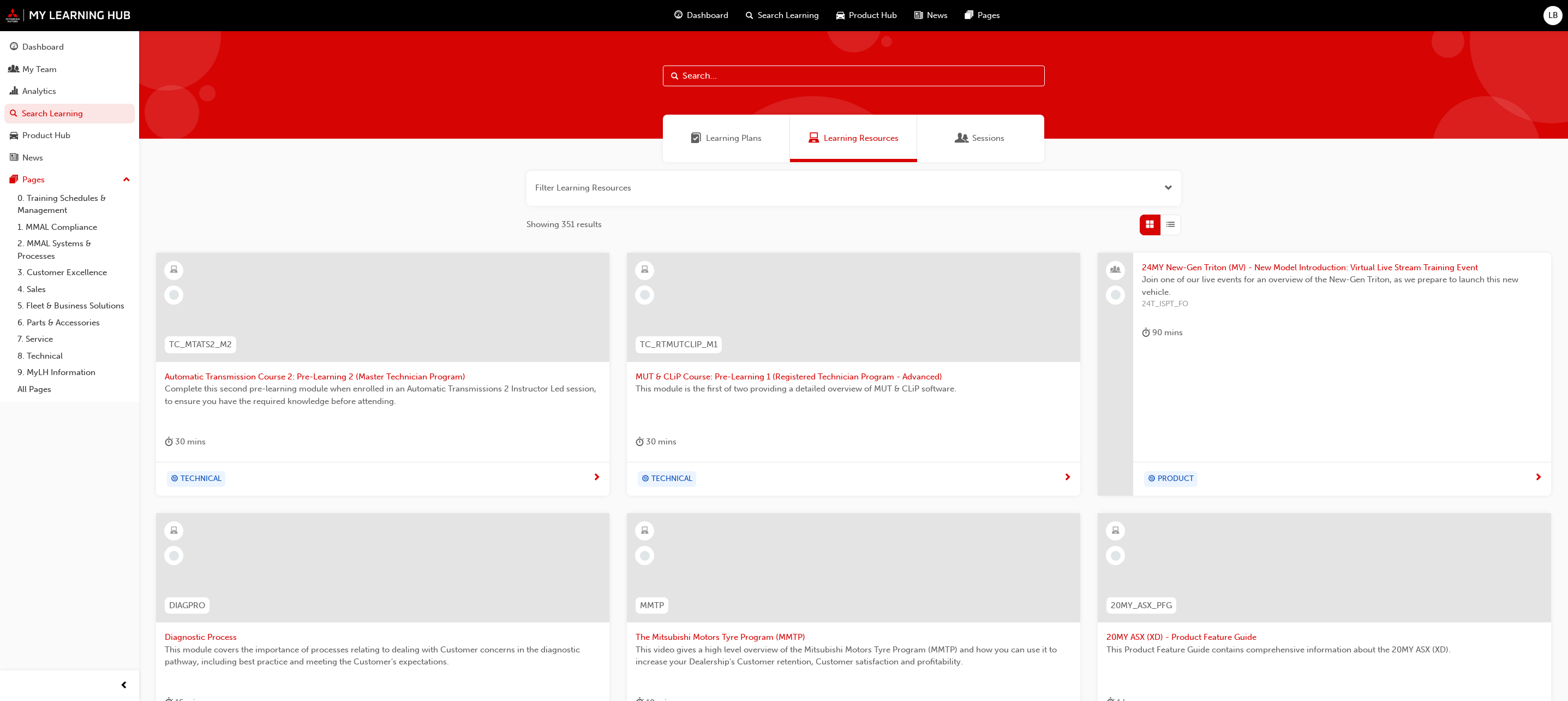 click at bounding box center (854, 188) 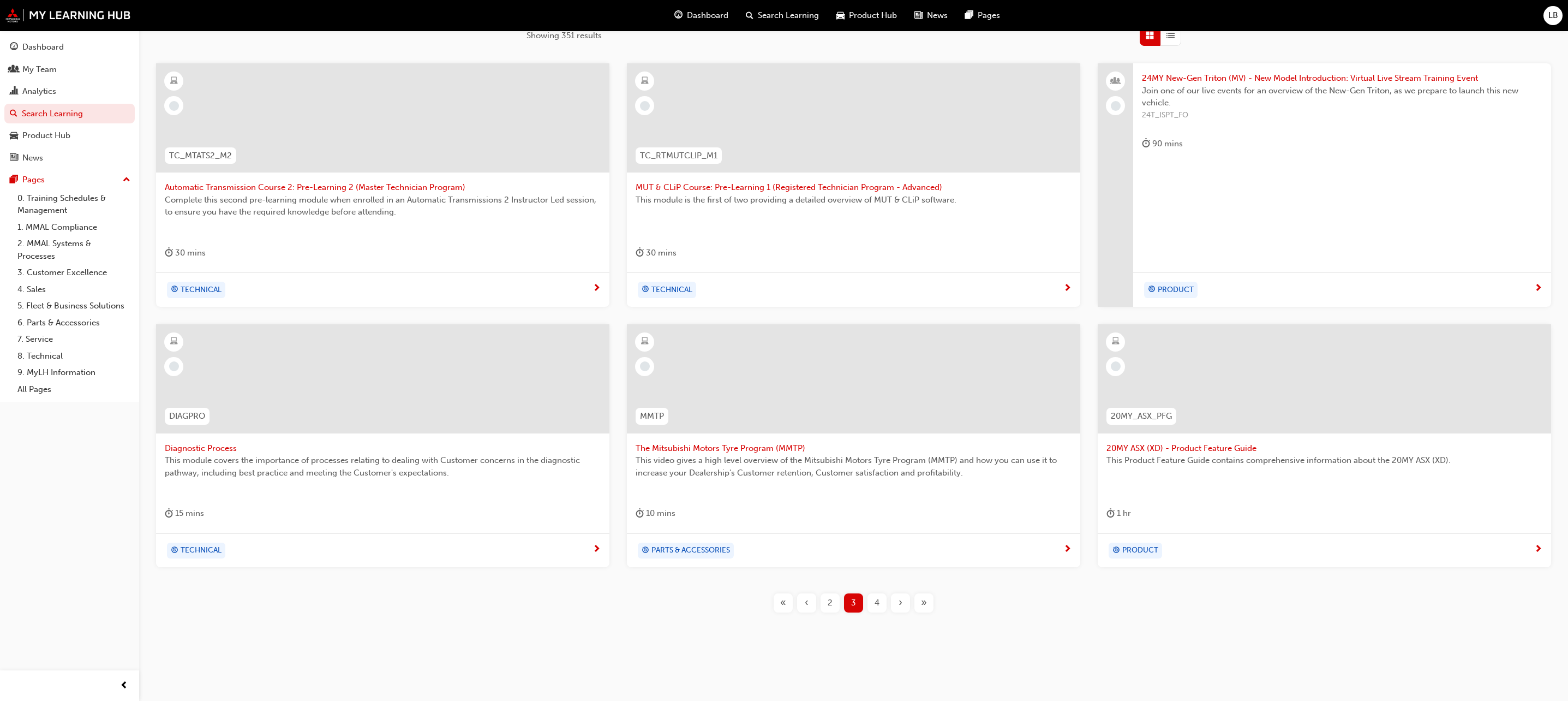 scroll, scrollTop: 0, scrollLeft: 0, axis: both 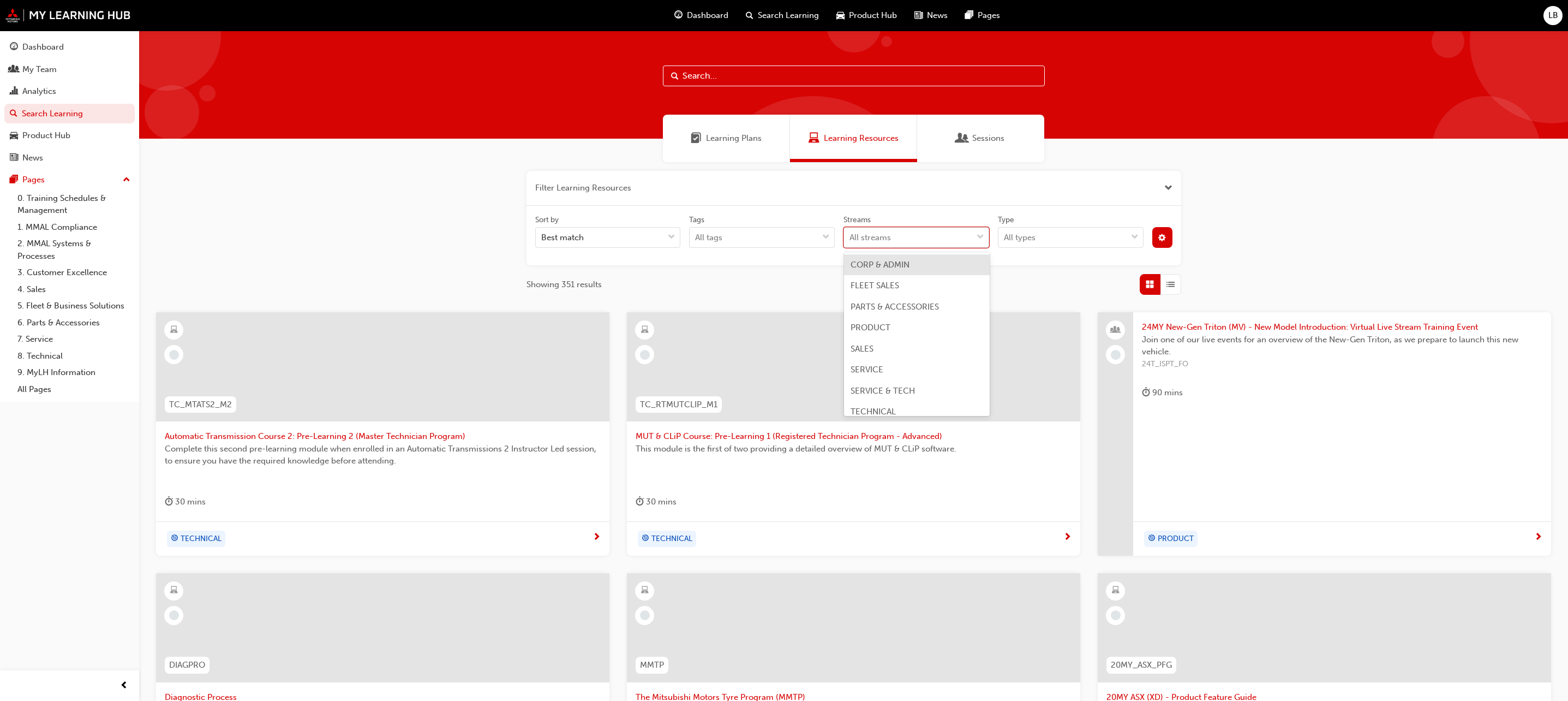 click on "All streams" at bounding box center [908, 237] 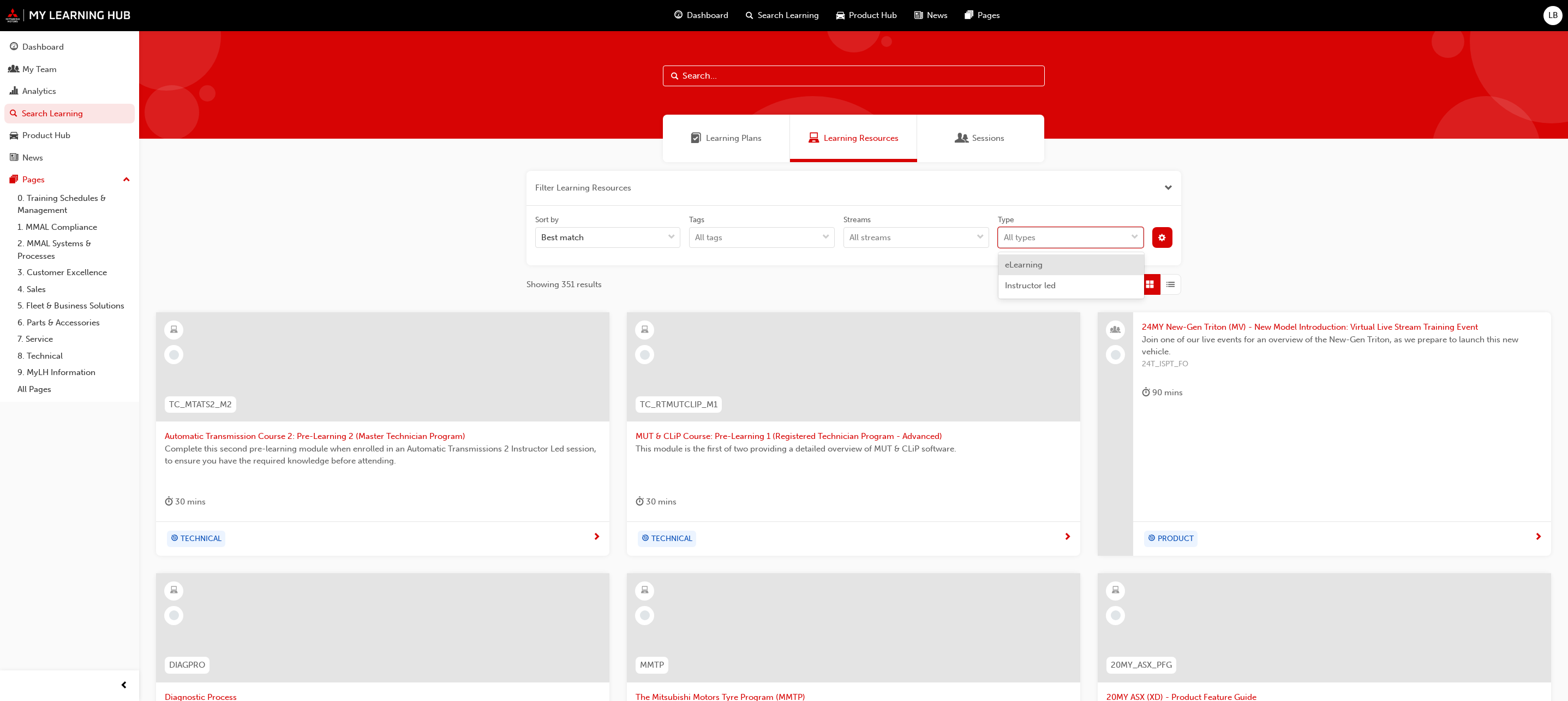 click on "All types" at bounding box center [1062, 237] 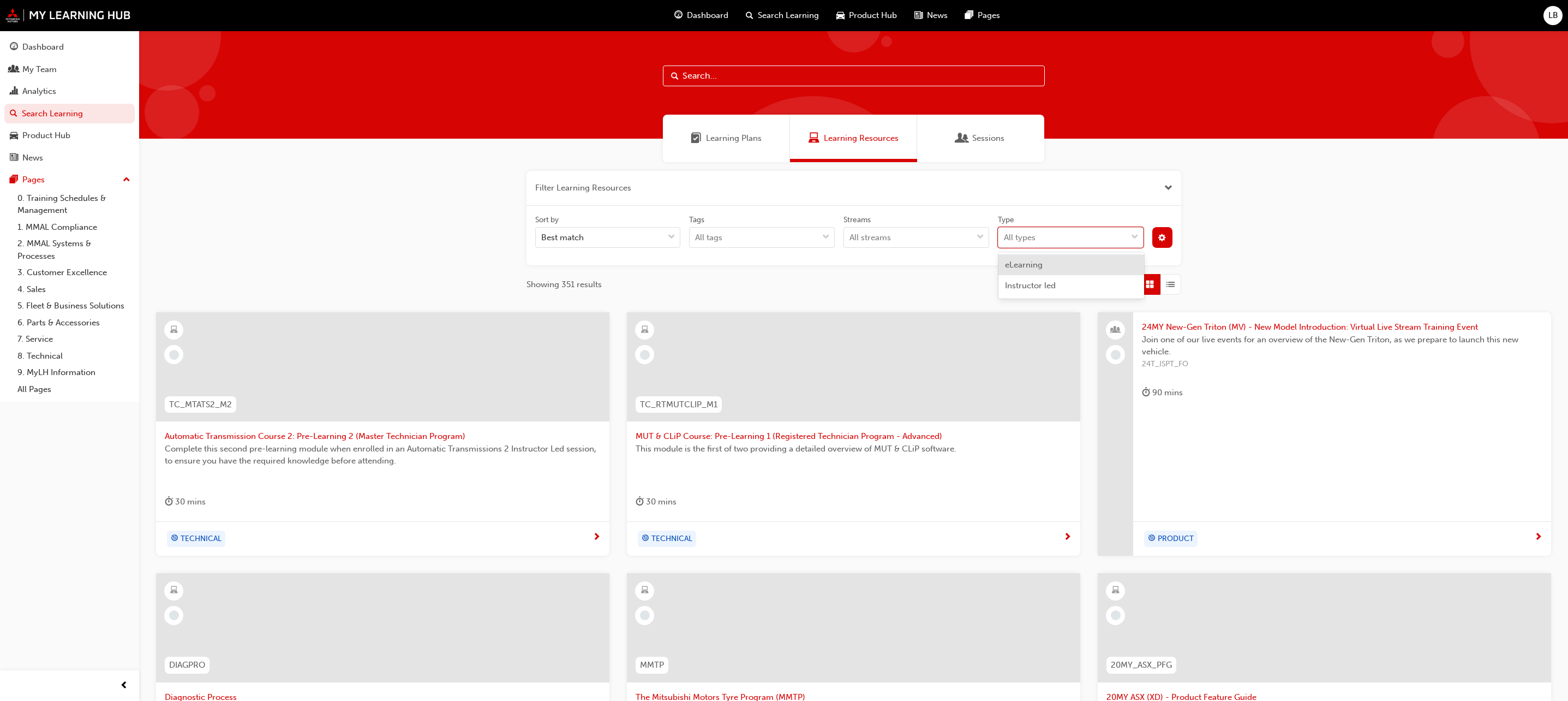 click on "eLearning" at bounding box center [1071, 265] 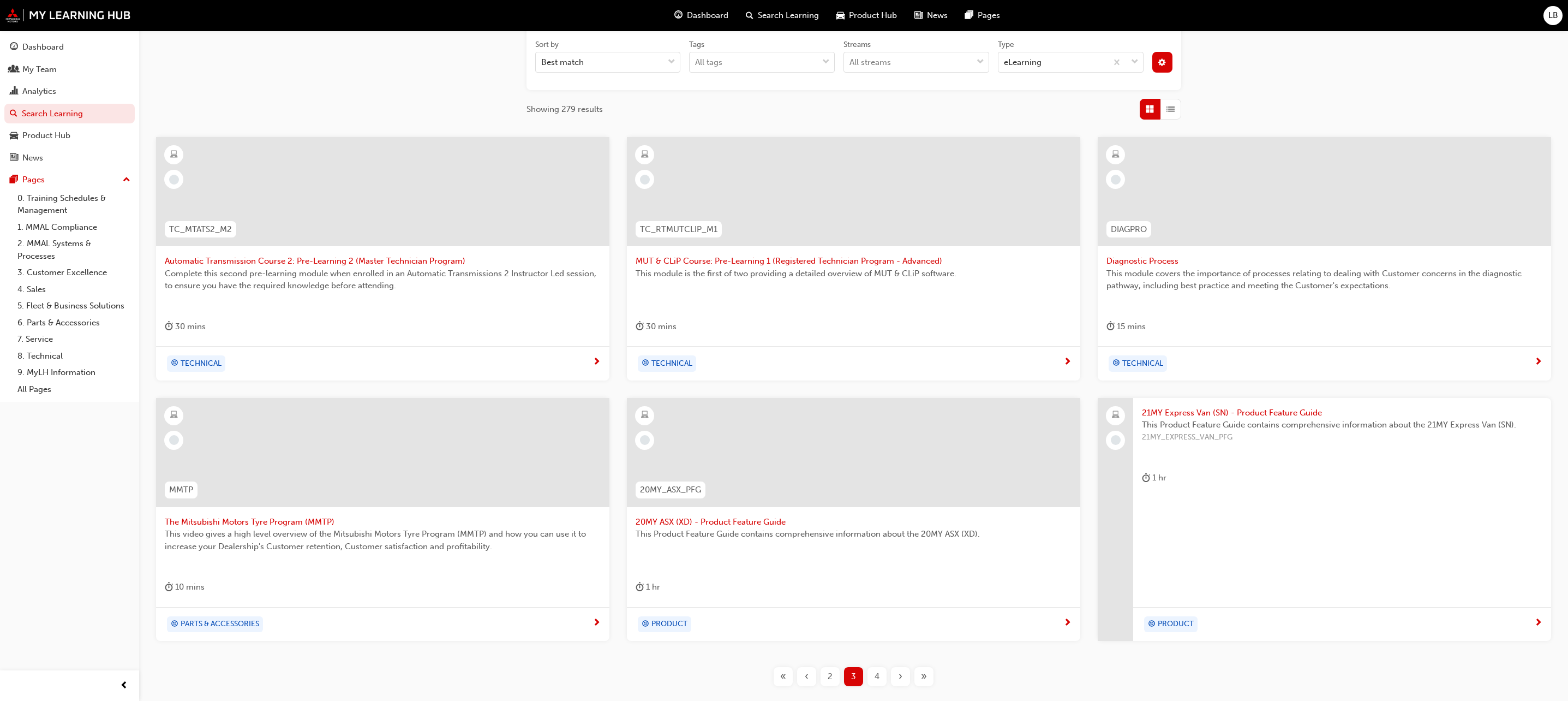 scroll, scrollTop: 249, scrollLeft: 0, axis: vertical 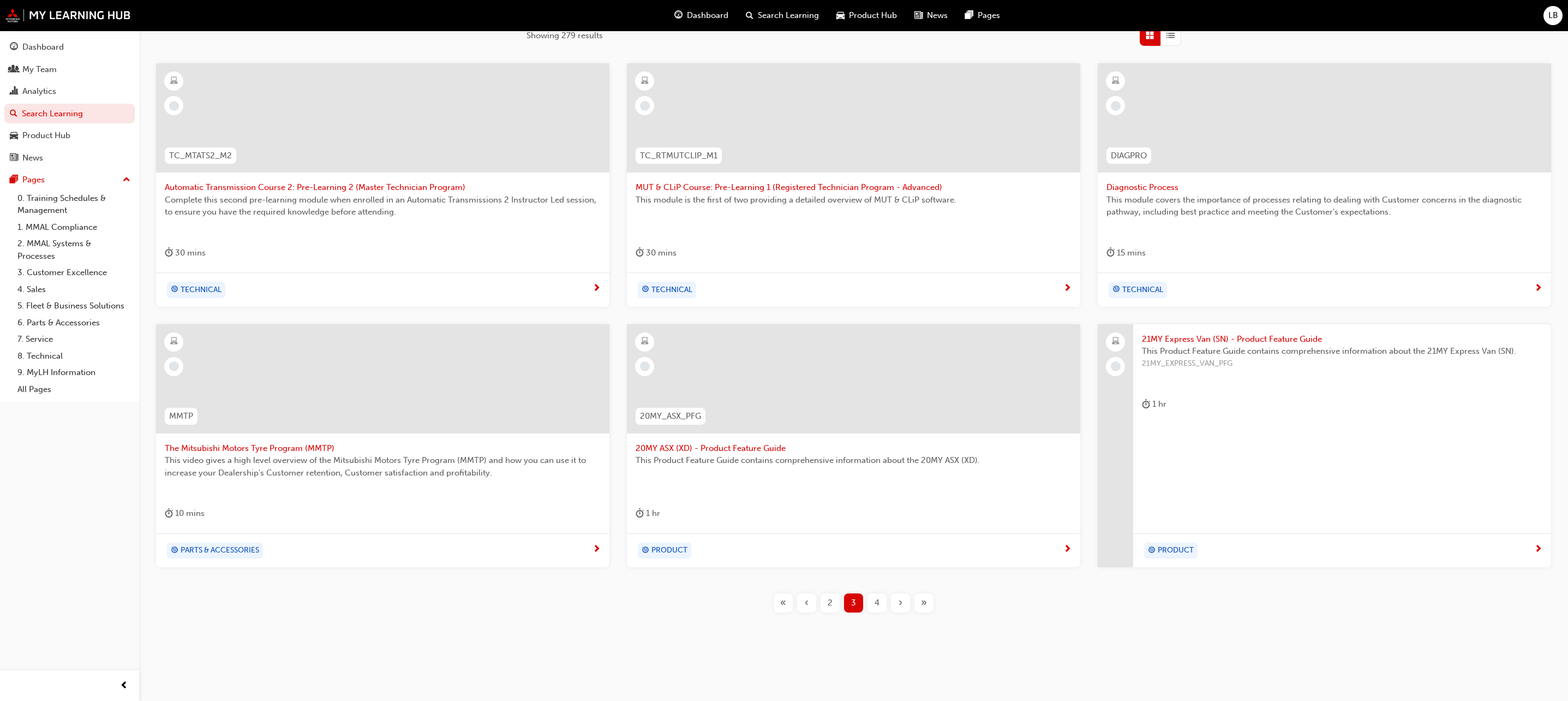 click on "2" at bounding box center [830, 603] 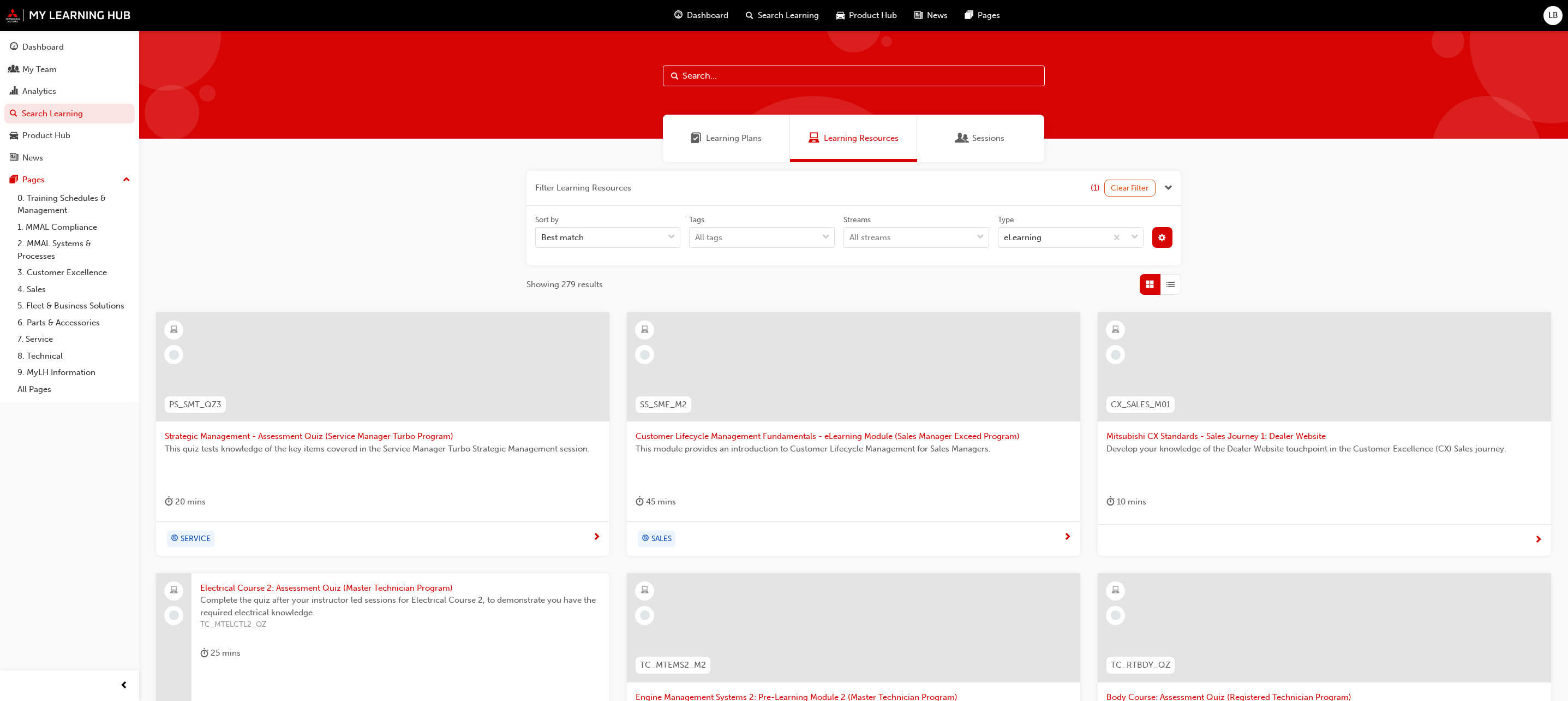 scroll, scrollTop: 249, scrollLeft: 0, axis: vertical 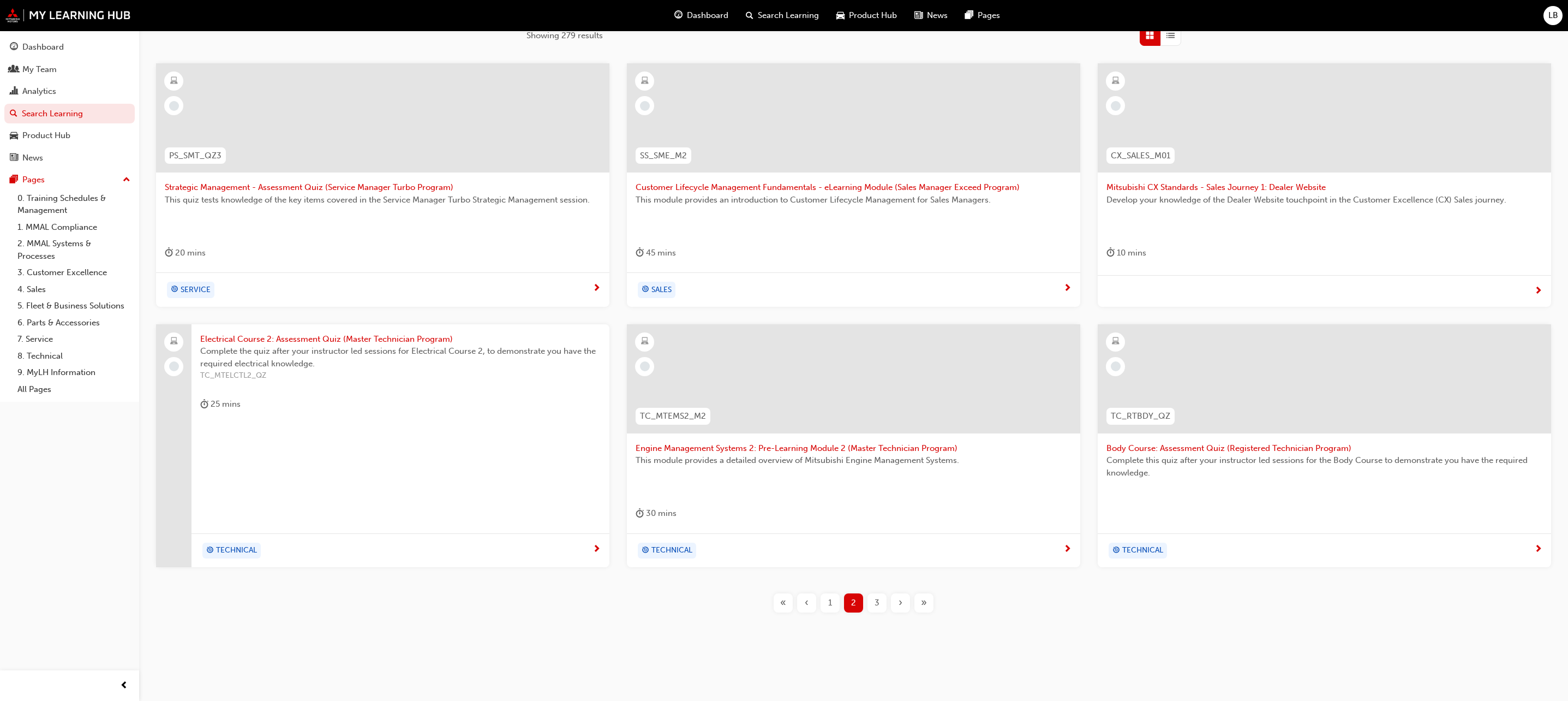 click on "3" at bounding box center (877, 603) 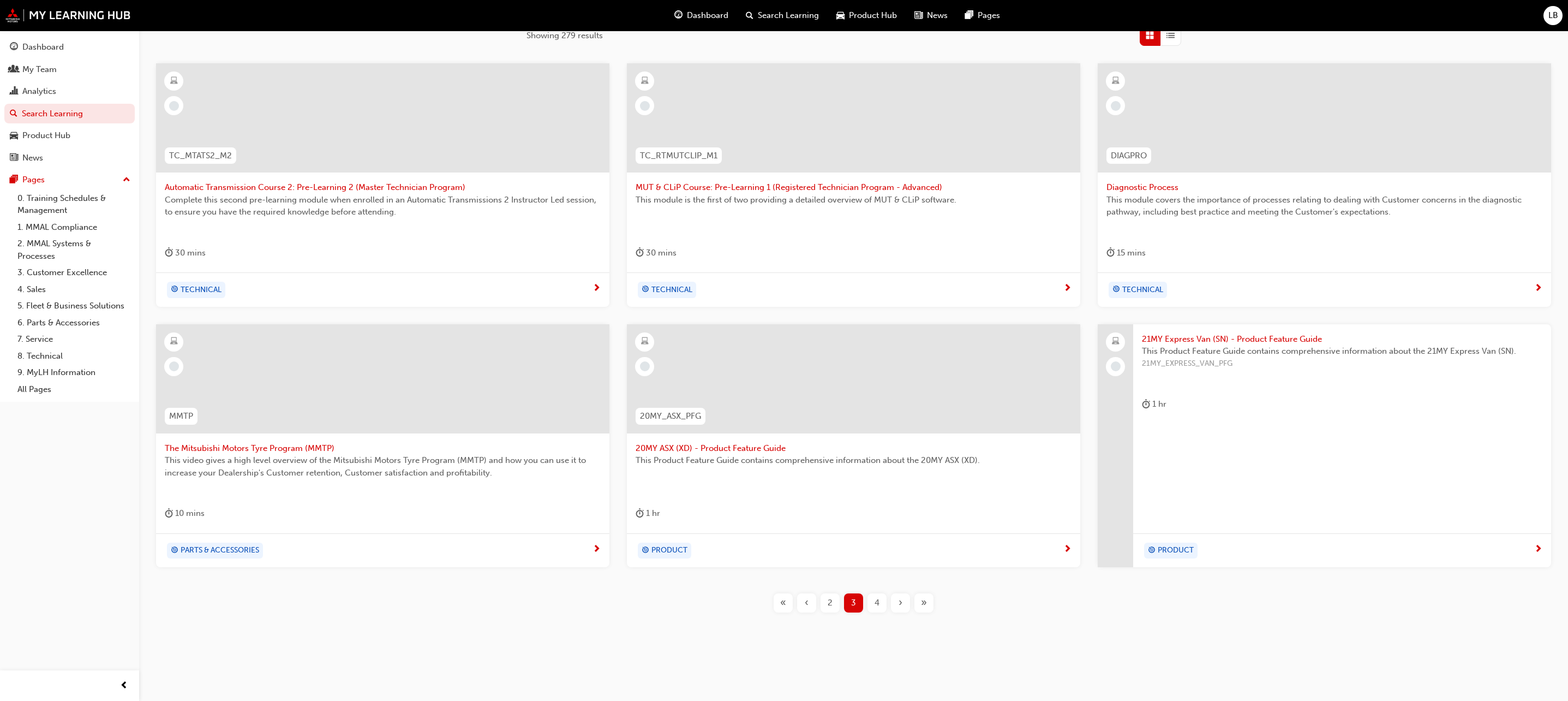 scroll, scrollTop: 0, scrollLeft: 0, axis: both 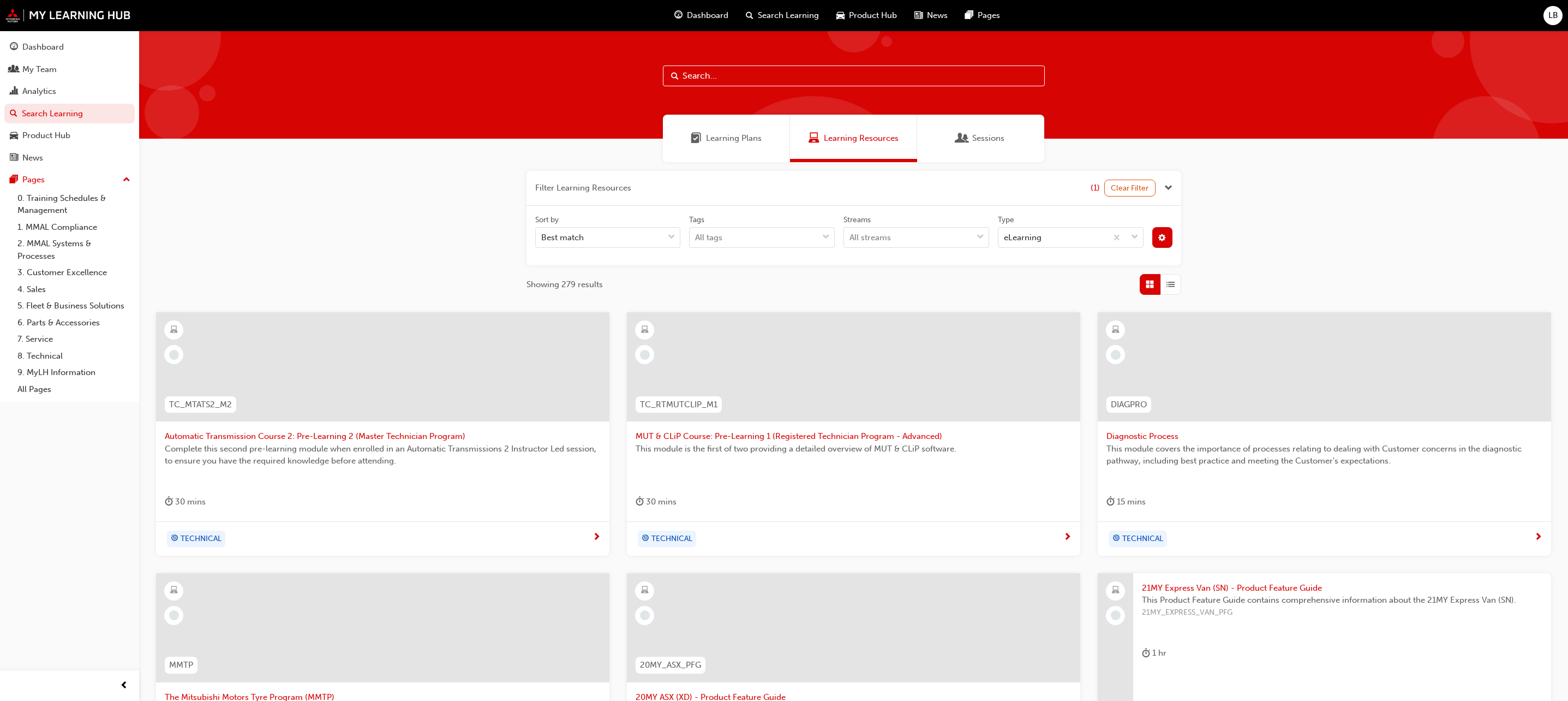 click on "Learning Plans" at bounding box center [726, 138] 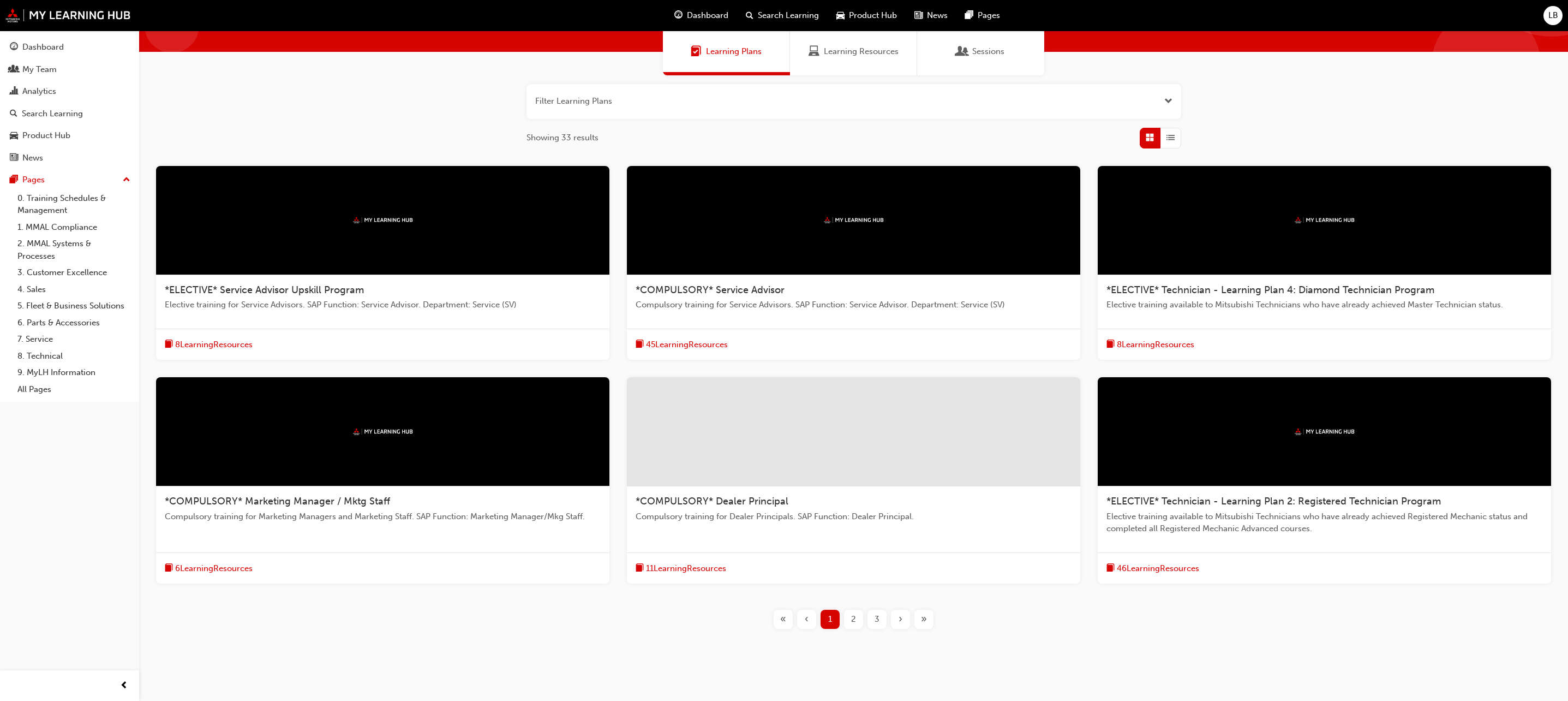 scroll, scrollTop: 97, scrollLeft: 0, axis: vertical 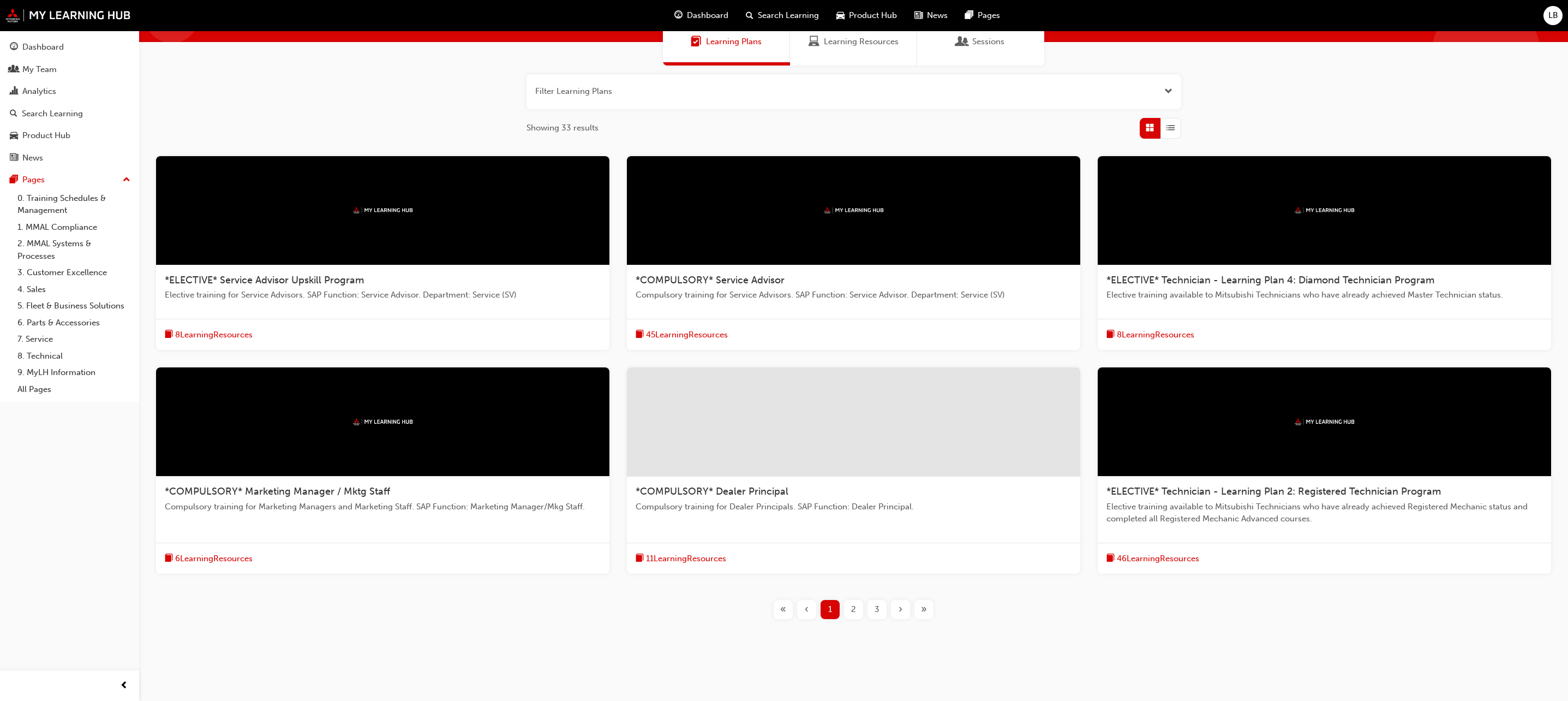 click on "2" at bounding box center (853, 609) 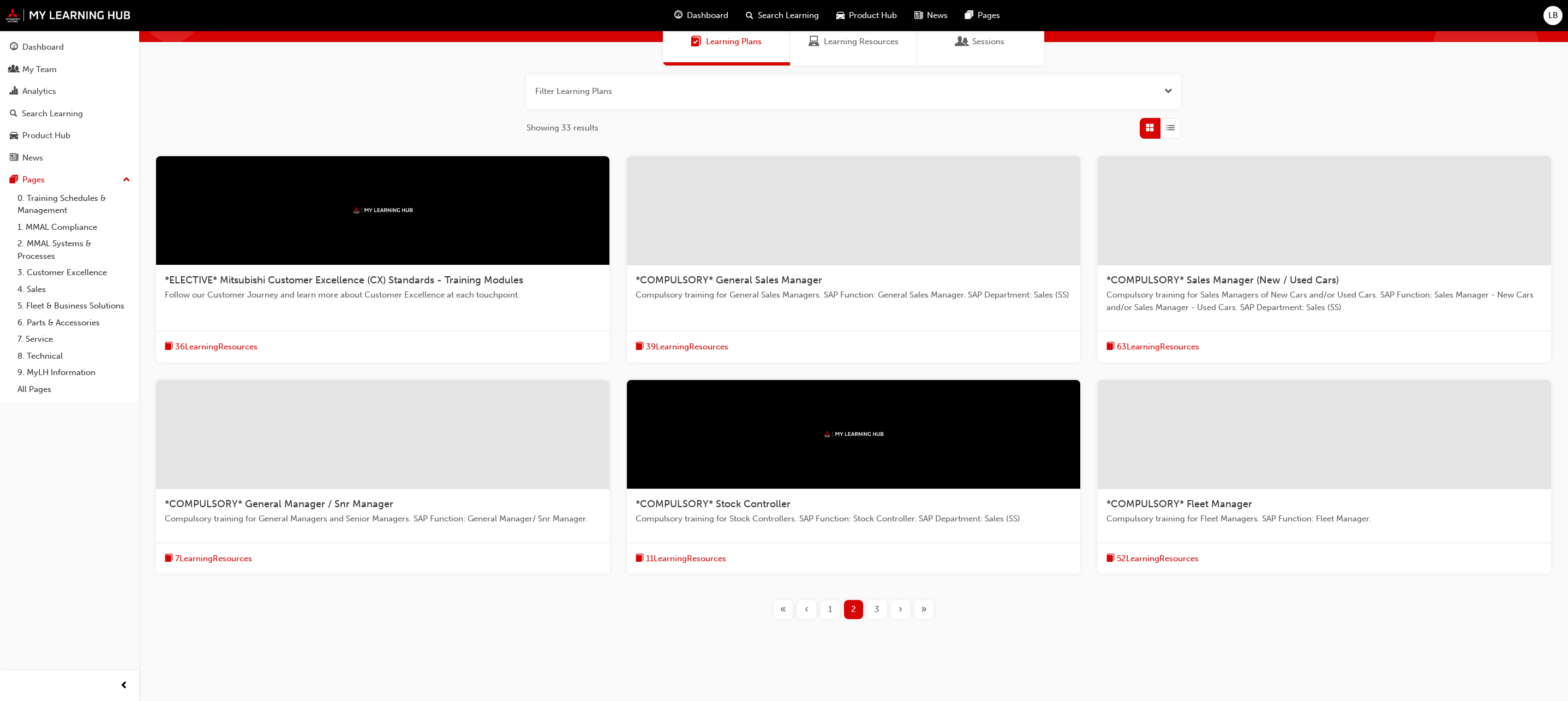 scroll, scrollTop: 95, scrollLeft: 0, axis: vertical 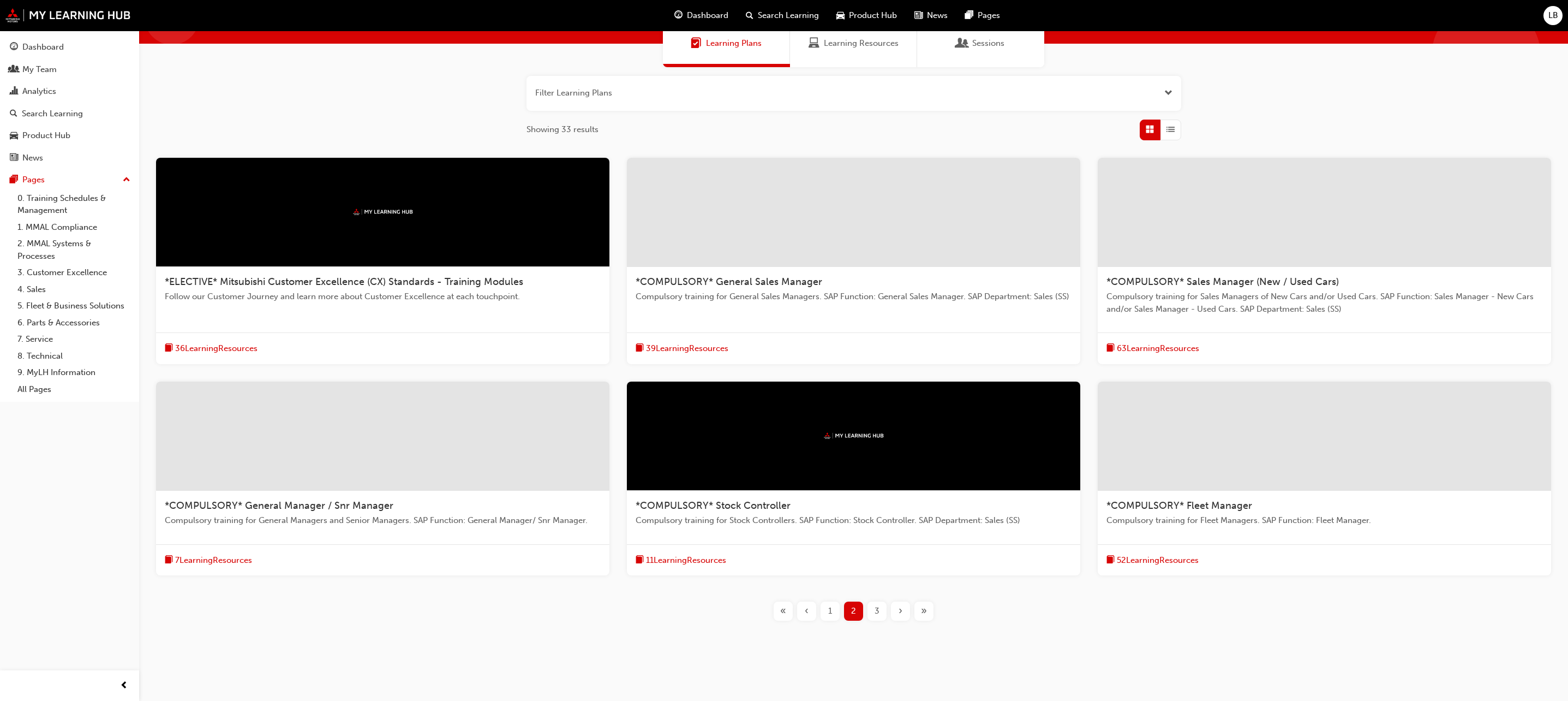 click at bounding box center (1324, 212) 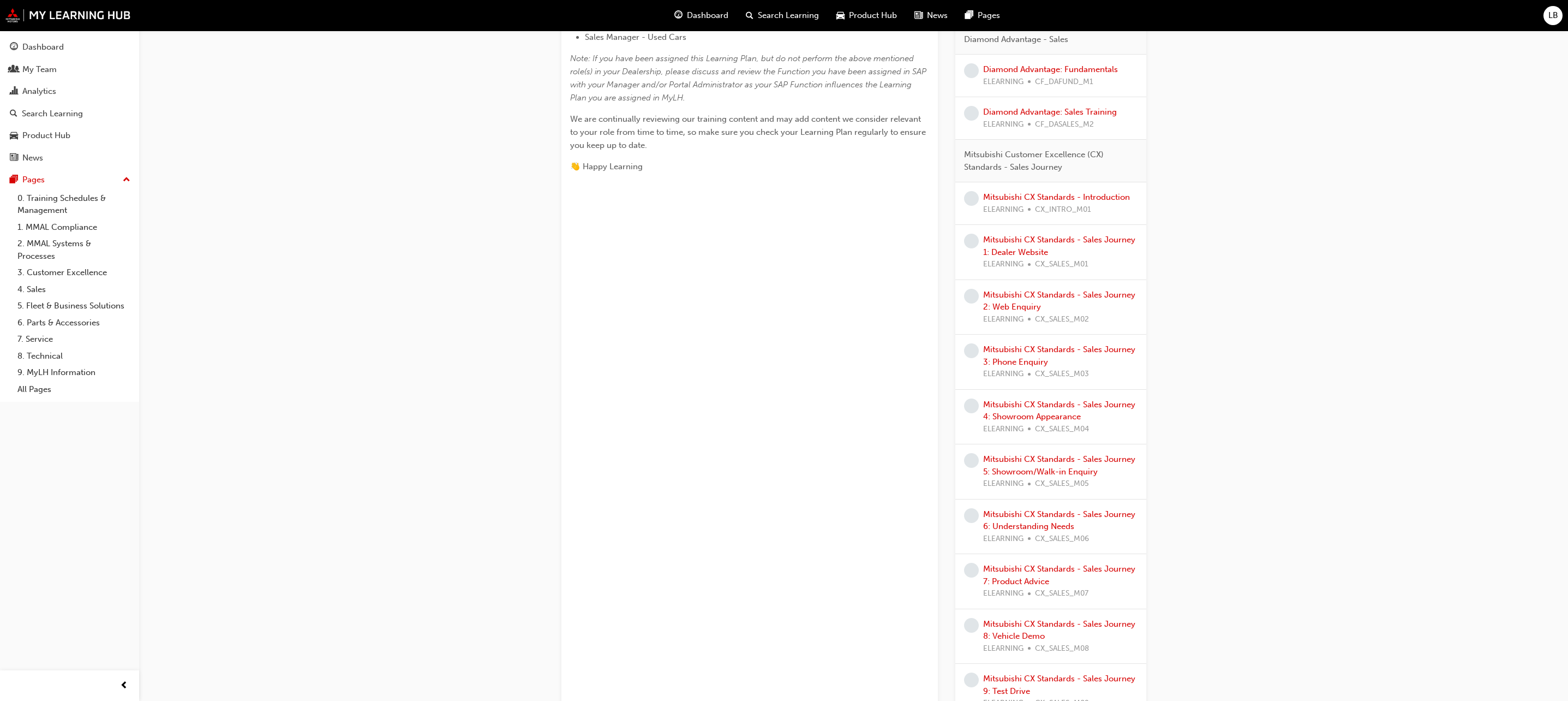 scroll, scrollTop: 0, scrollLeft: 0, axis: both 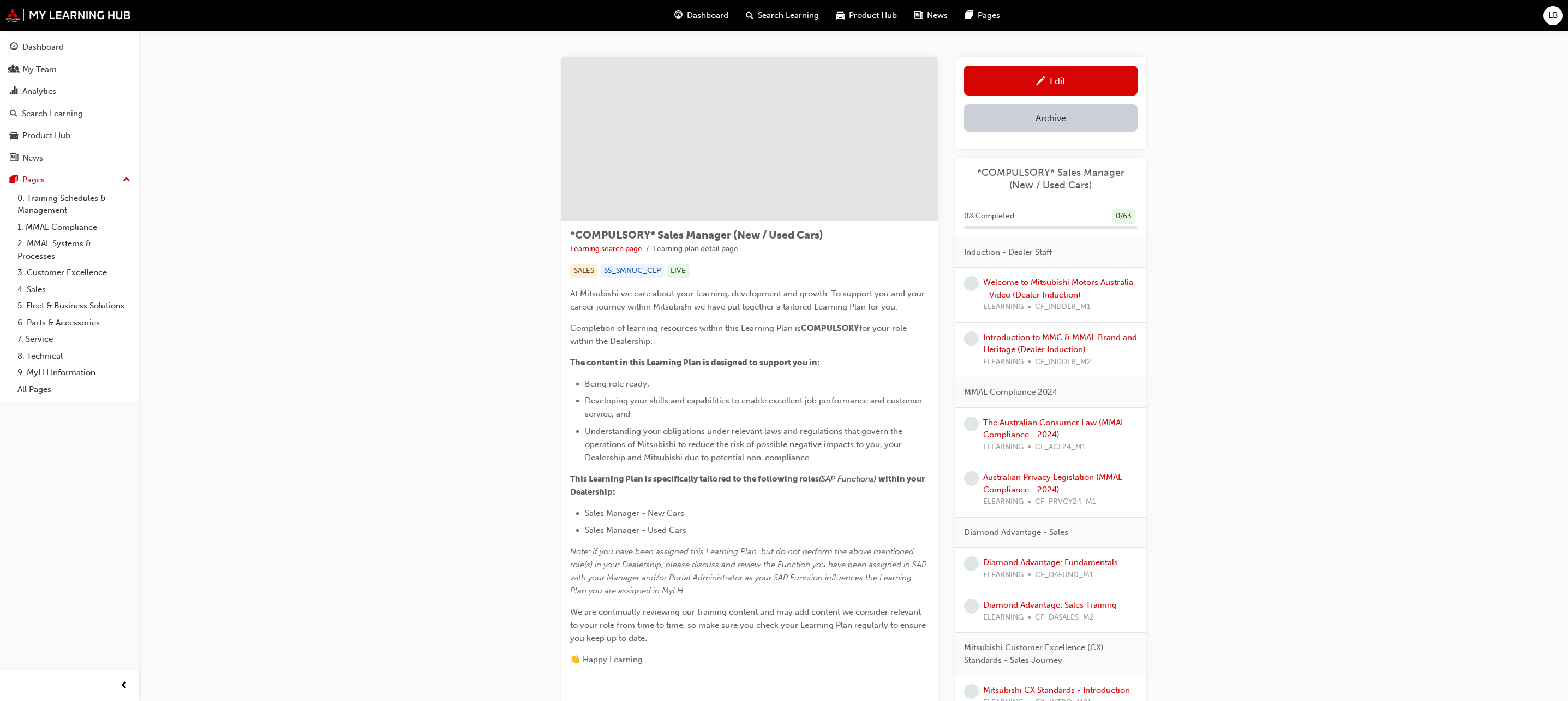 click on "Introduction to MMC & MMAL Brand and Heritage (Dealer Induction)" at bounding box center (1060, 343) 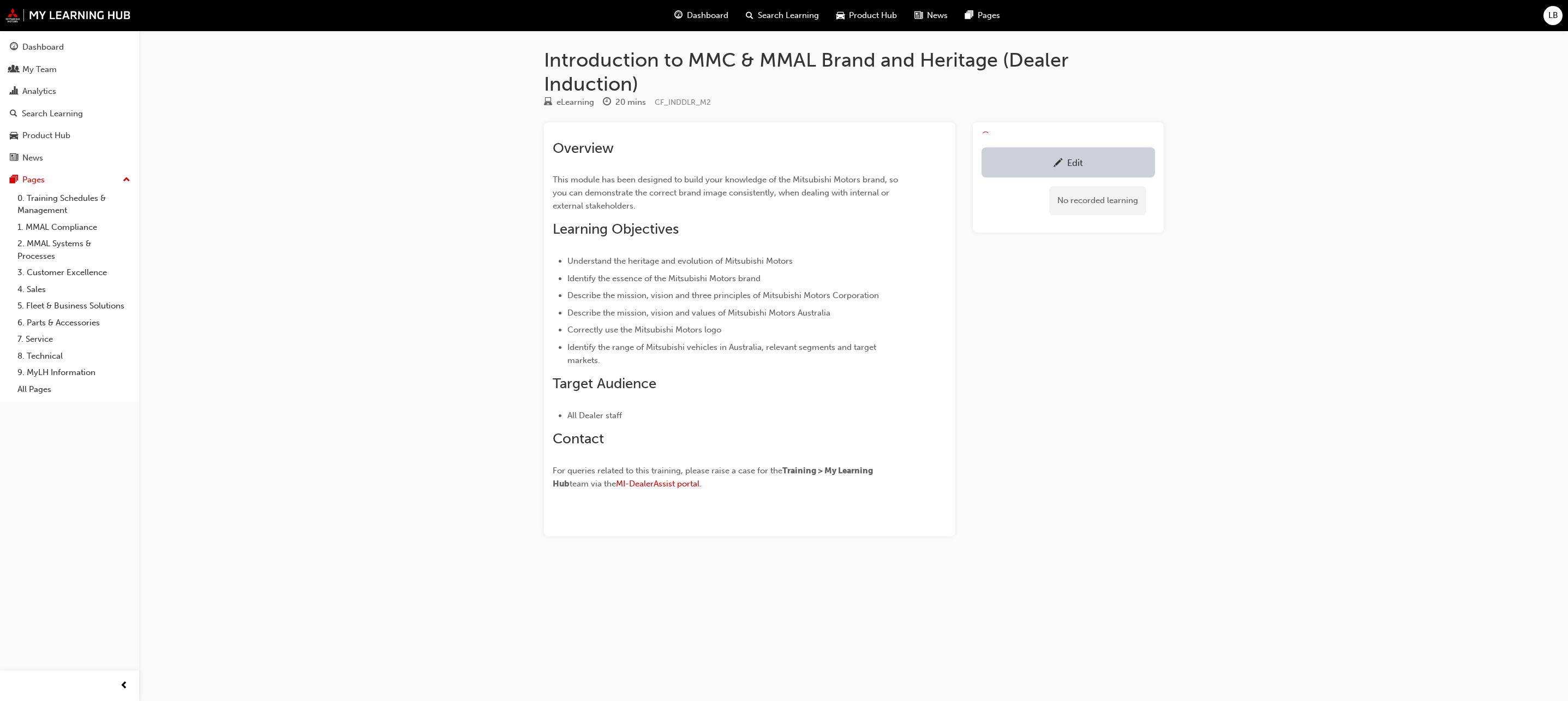 click on "Edit No recorded learning" at bounding box center [1068, 329] 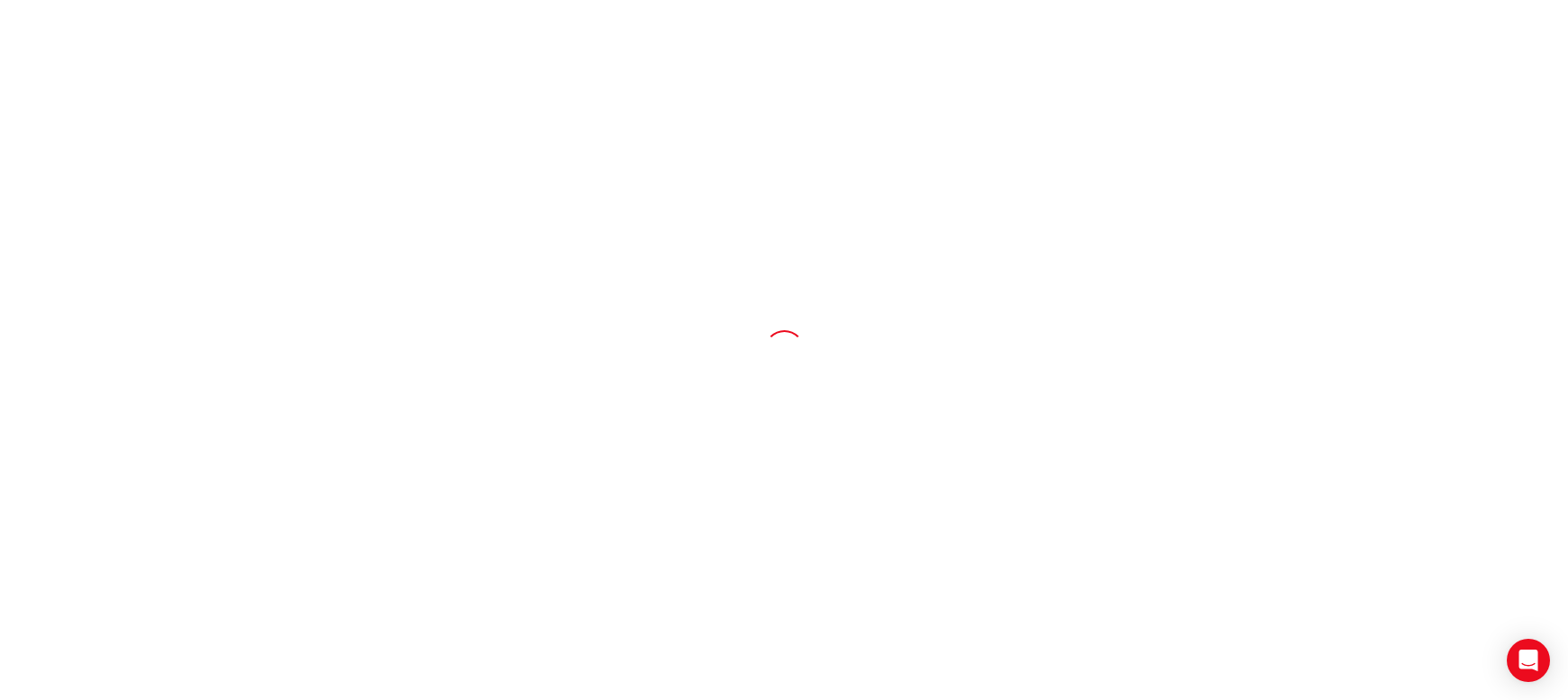 scroll, scrollTop: 0, scrollLeft: 0, axis: both 